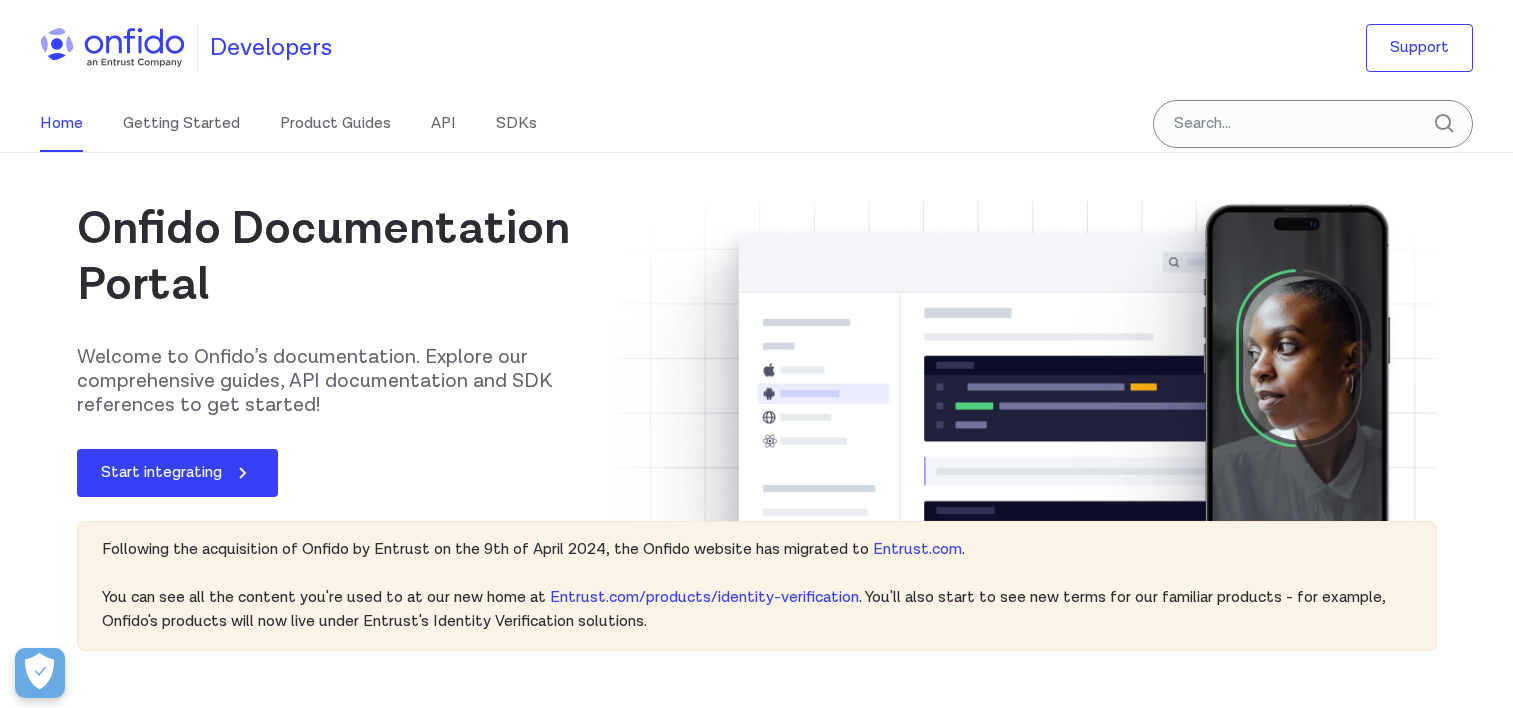 scroll, scrollTop: 0, scrollLeft: 0, axis: both 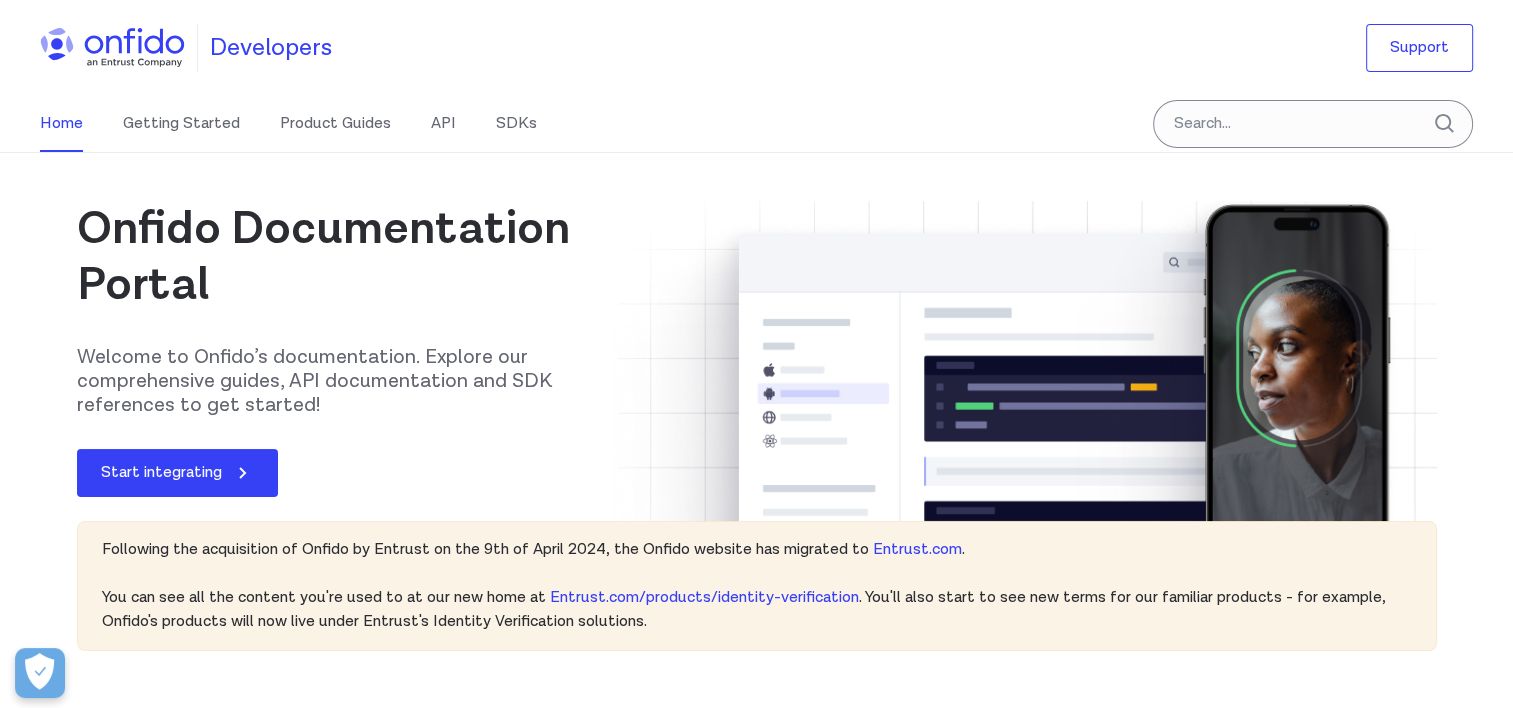 click on "Onfido Documentation Portal" at bounding box center [357, 257] 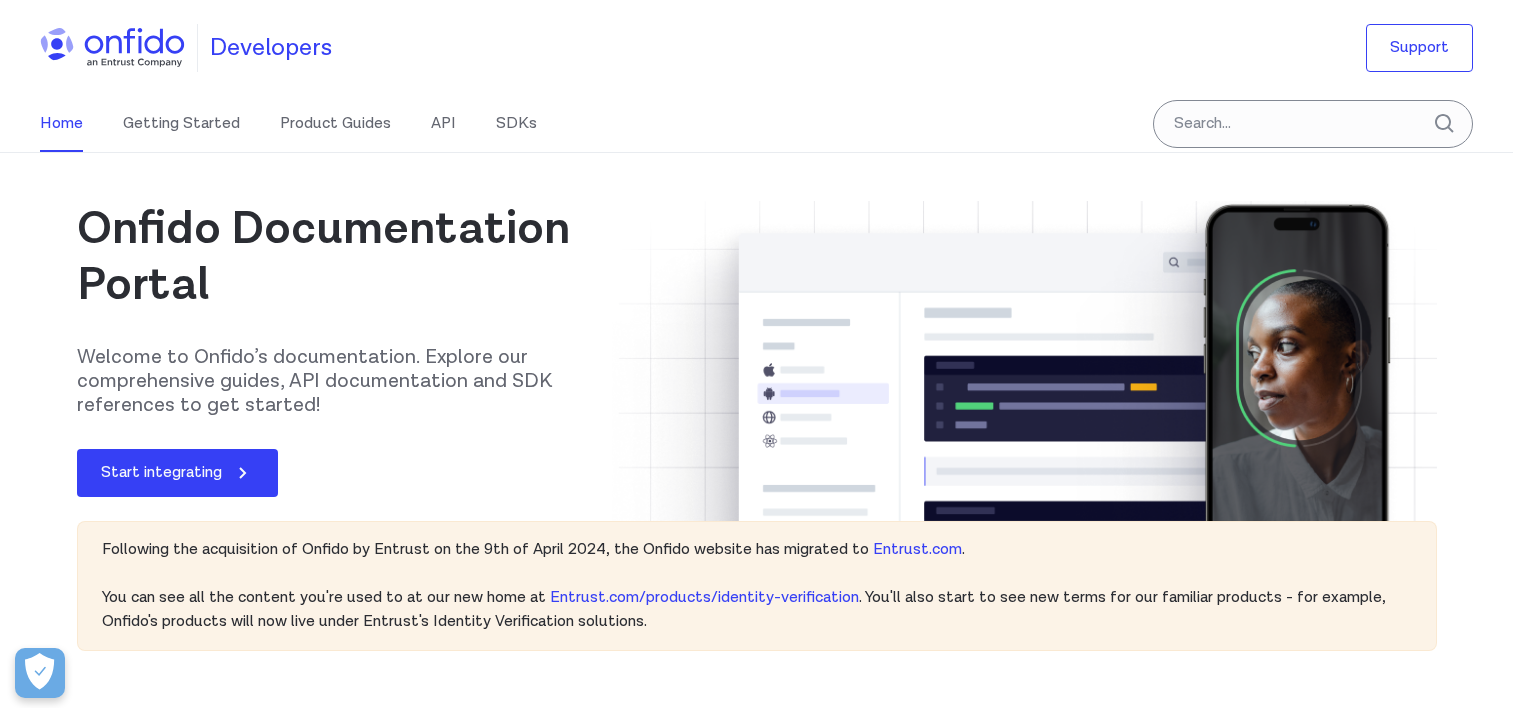 scroll, scrollTop: 0, scrollLeft: 0, axis: both 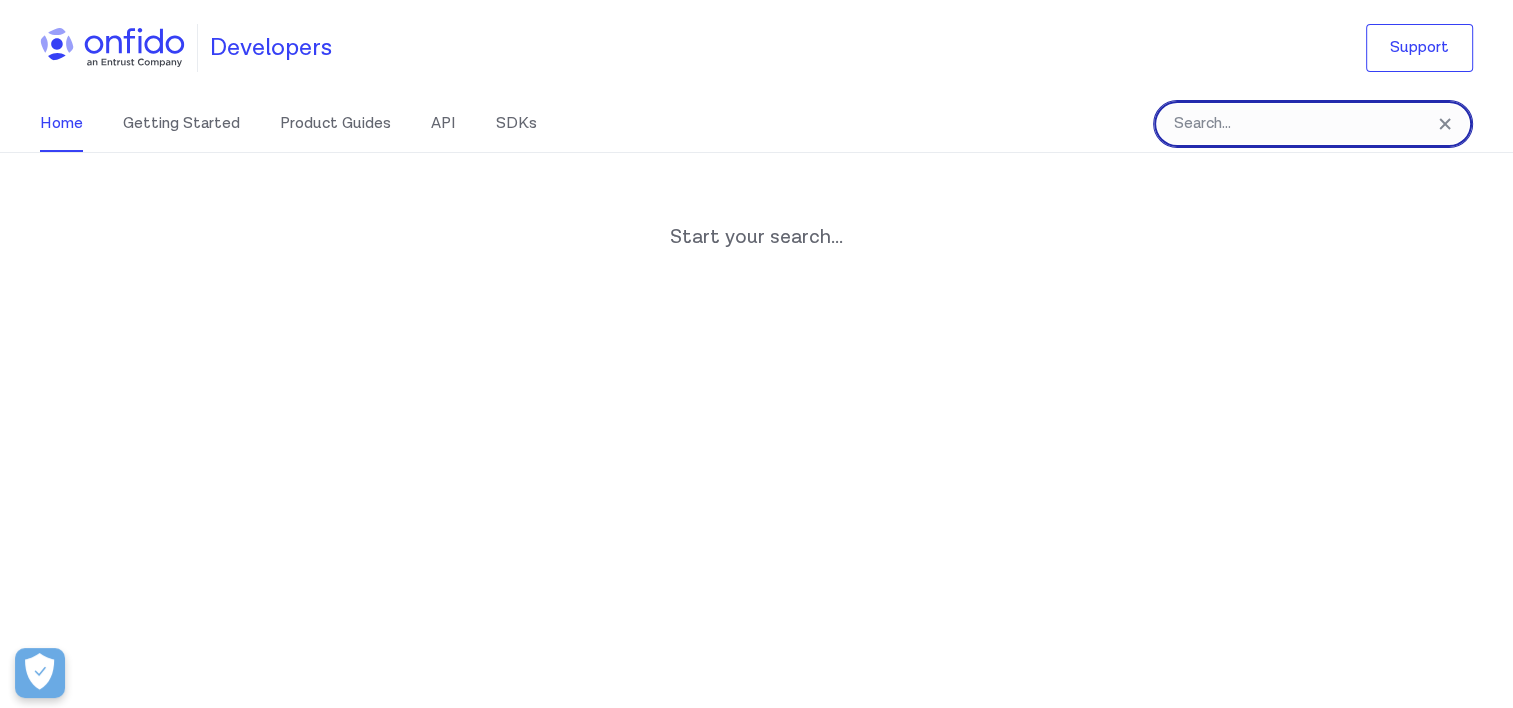 click at bounding box center (1313, 124) 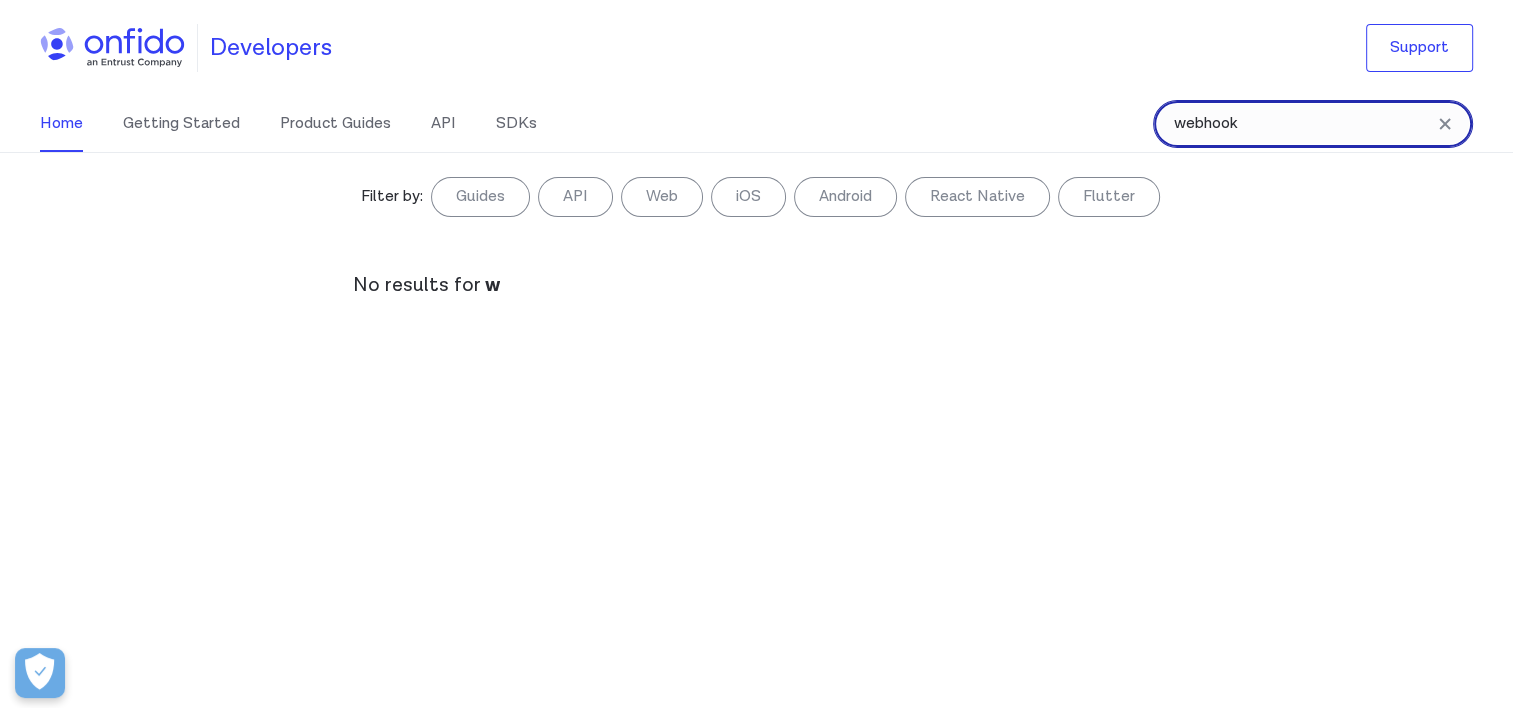 type on "webhook" 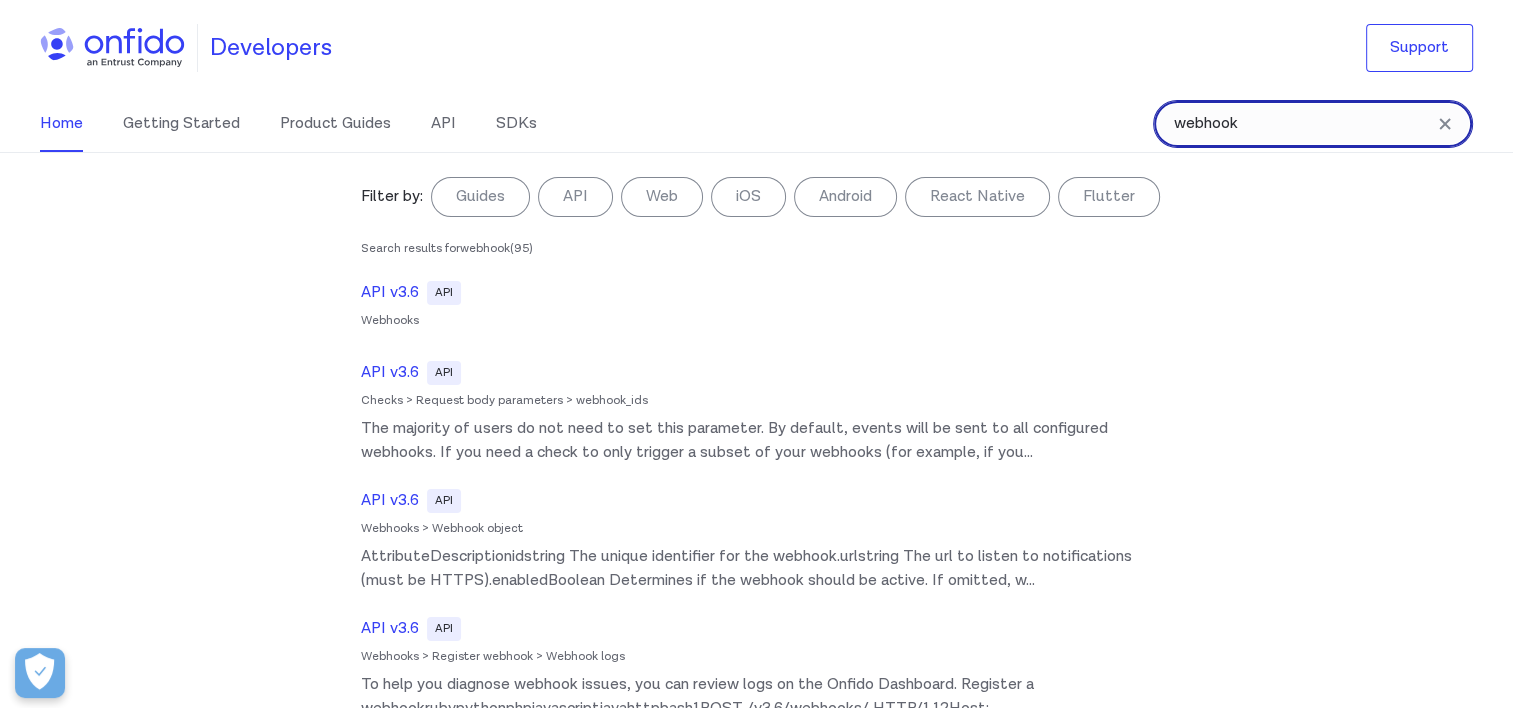 click on "webhook" at bounding box center (1313, 124) 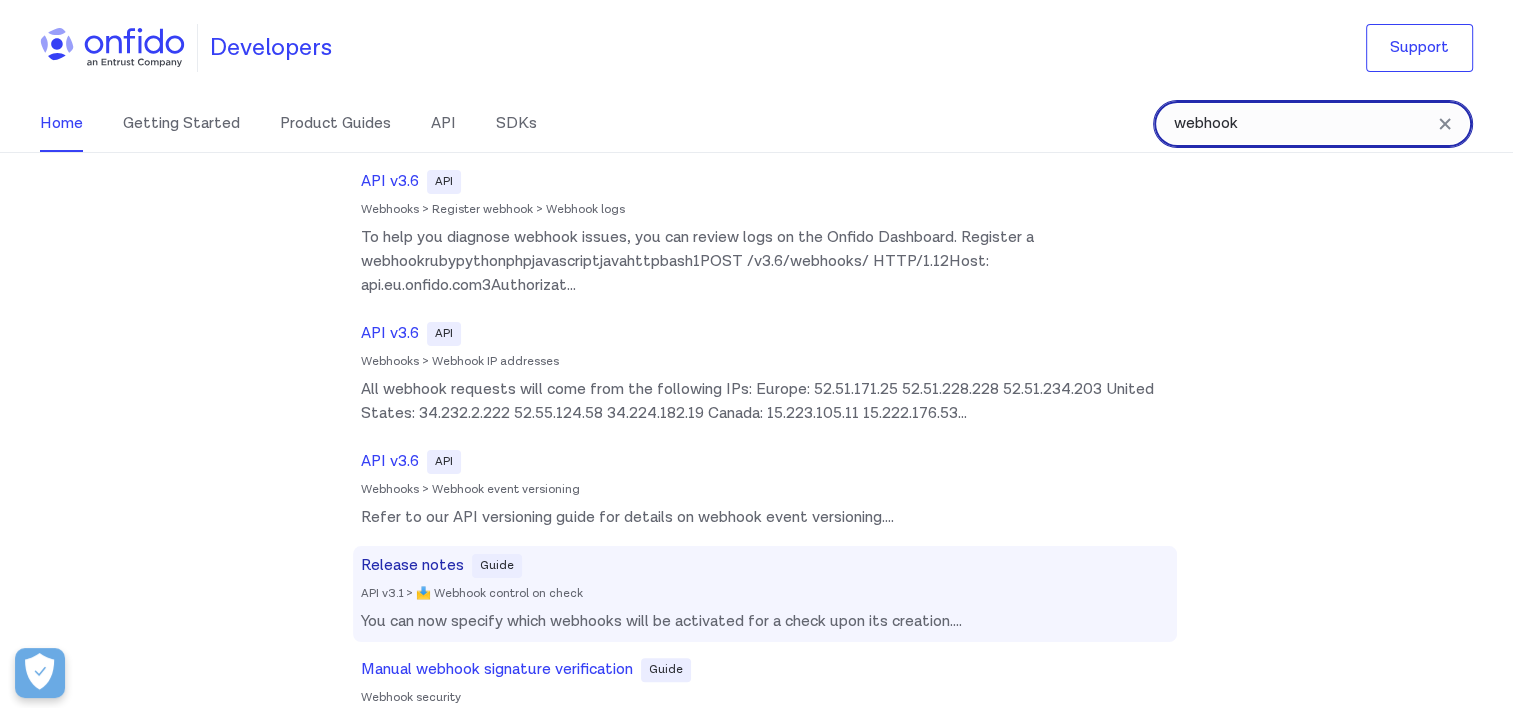scroll, scrollTop: 700, scrollLeft: 0, axis: vertical 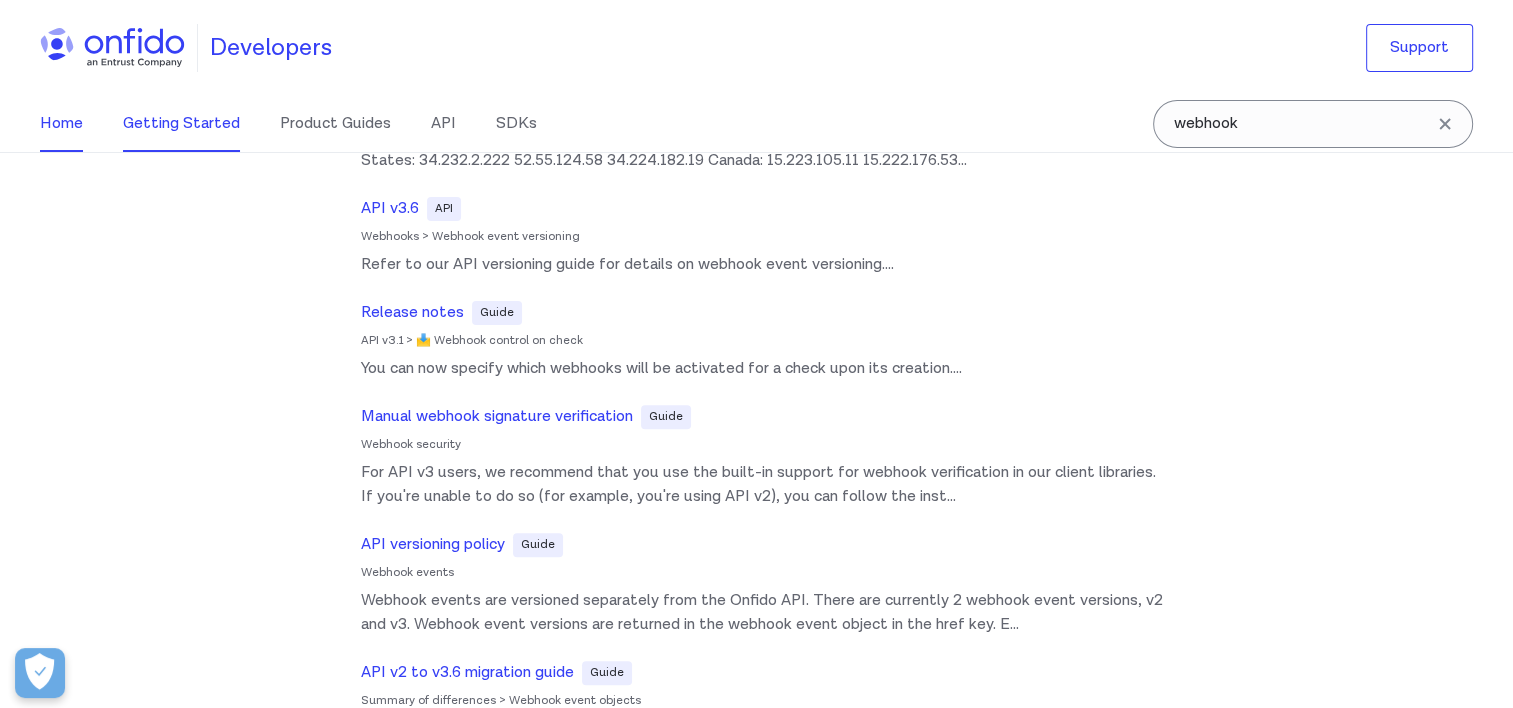 click on "Getting Started" at bounding box center [181, 124] 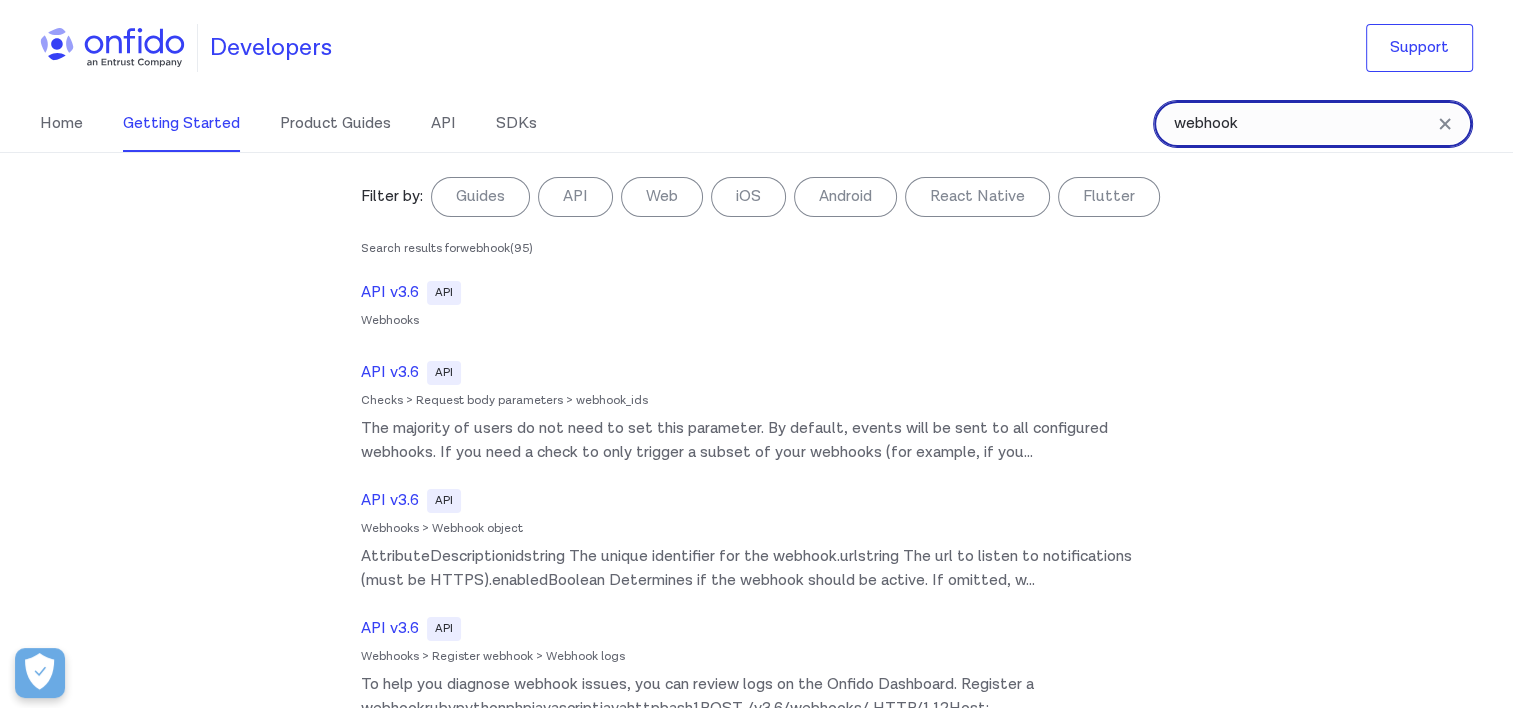 click on "webhook" at bounding box center [1313, 124] 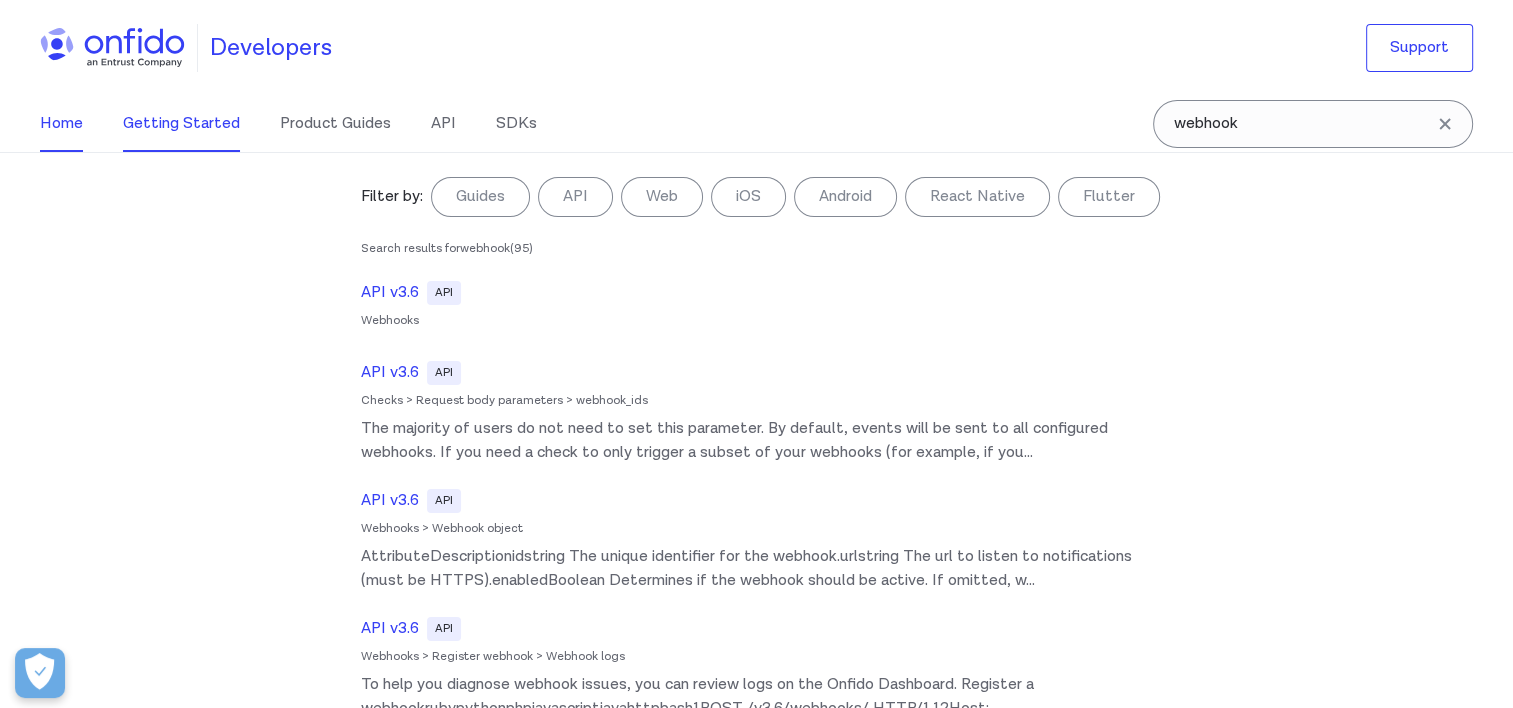 click on "Home" at bounding box center (61, 124) 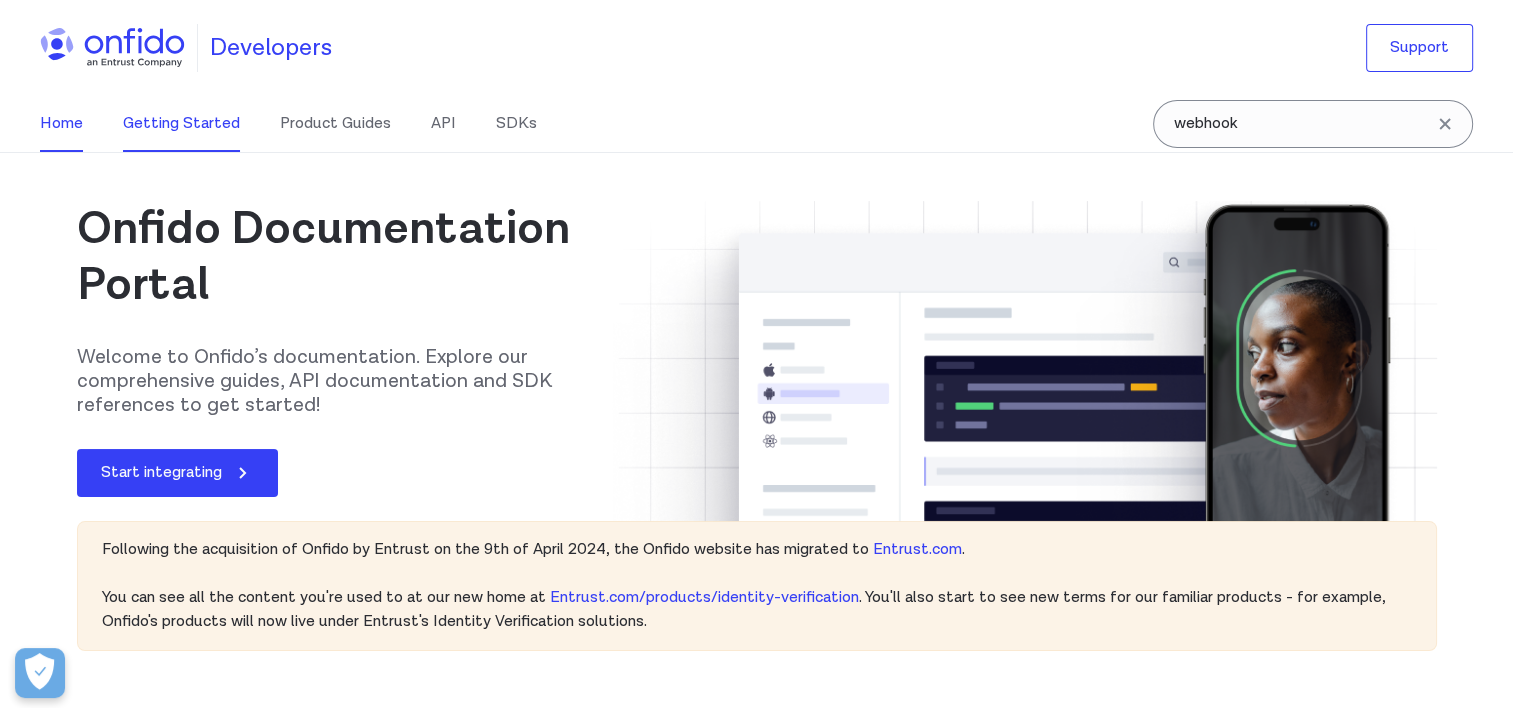 click on "Getting Started" at bounding box center (181, 124) 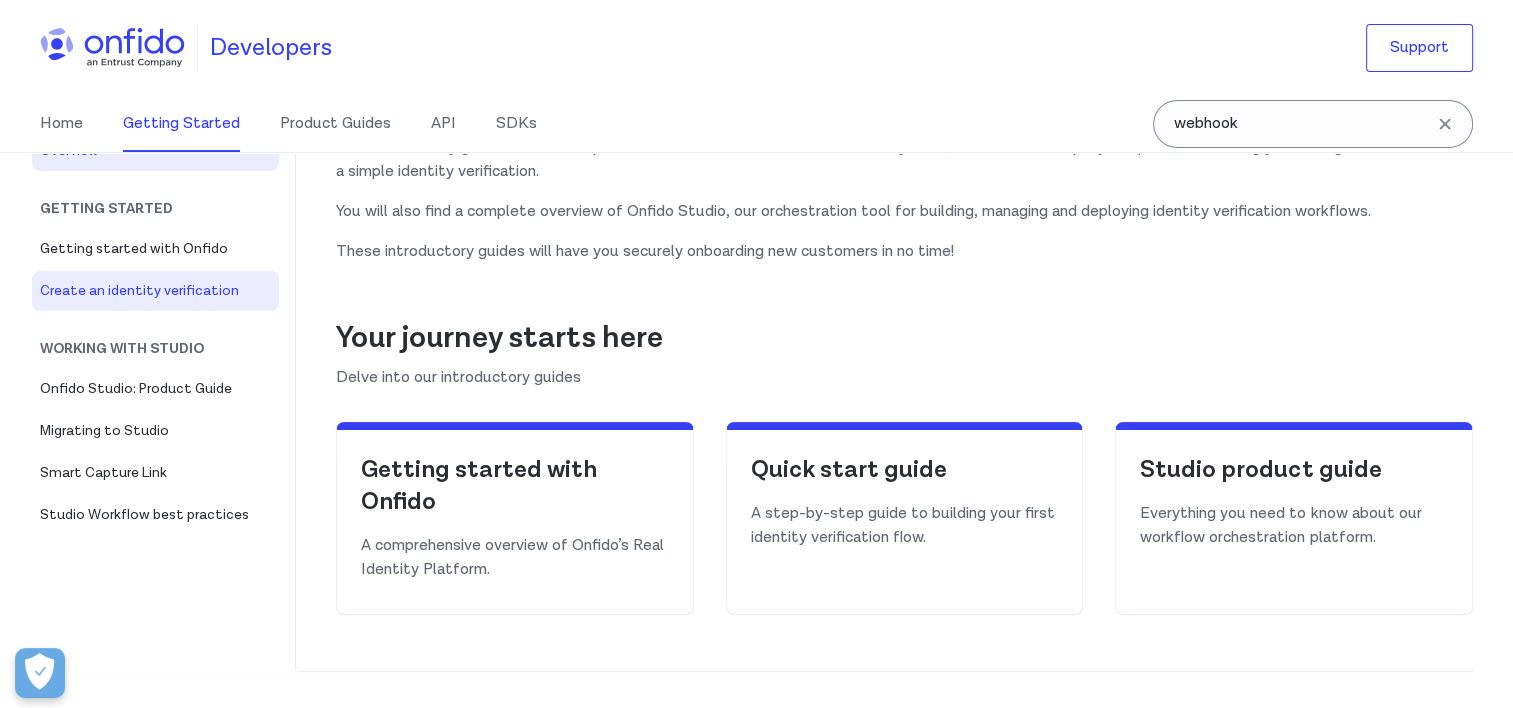 scroll, scrollTop: 200, scrollLeft: 0, axis: vertical 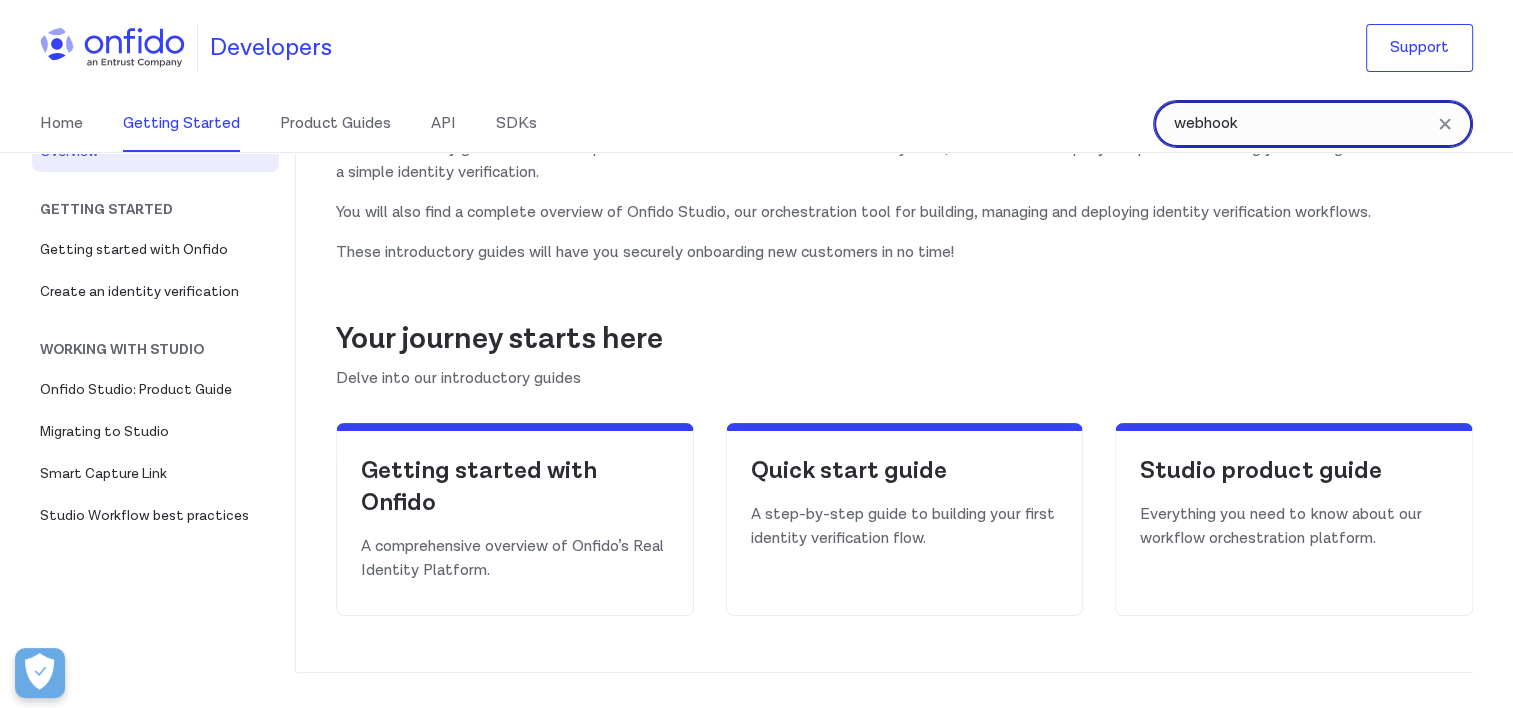 click on "webhook" at bounding box center (1313, 124) 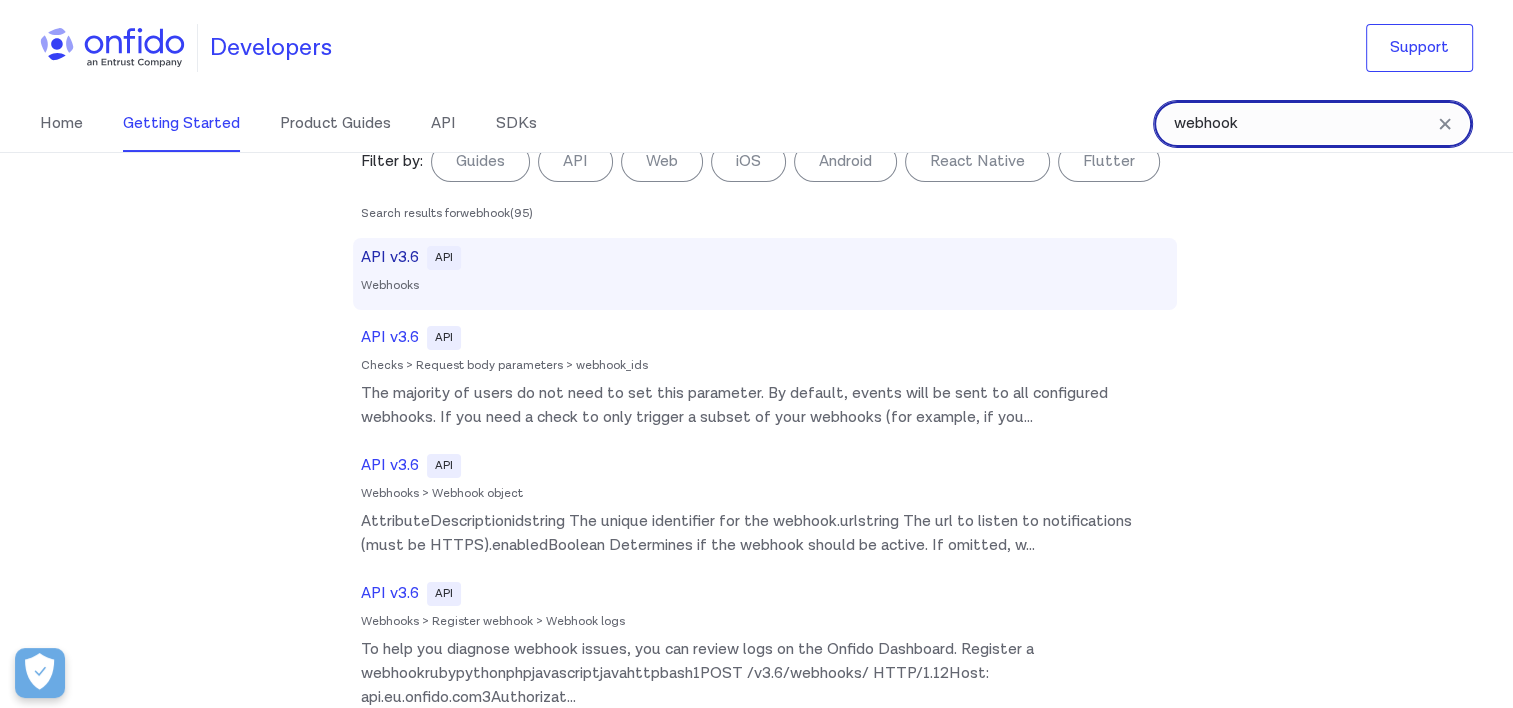 scroll, scrollTop: 0, scrollLeft: 0, axis: both 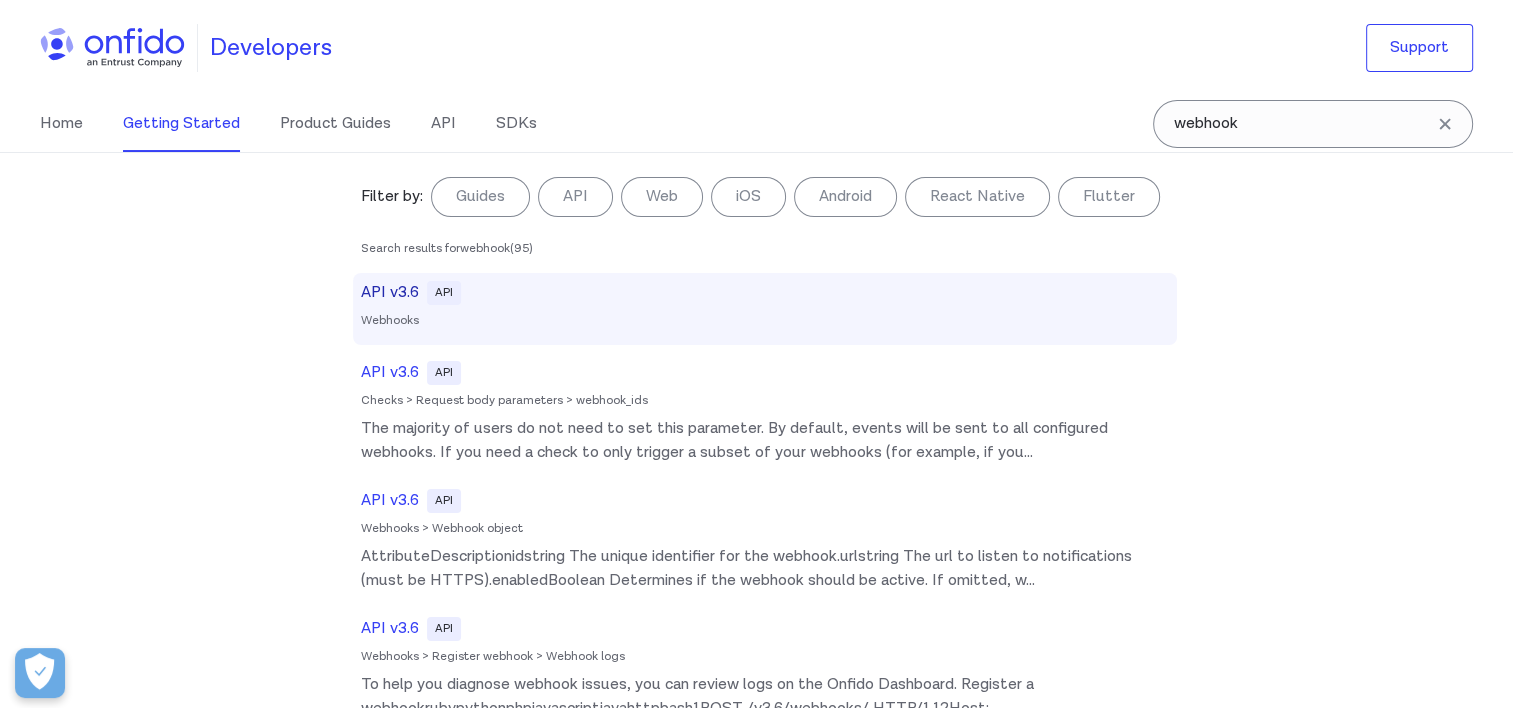 click on "API v3.6" at bounding box center [390, 293] 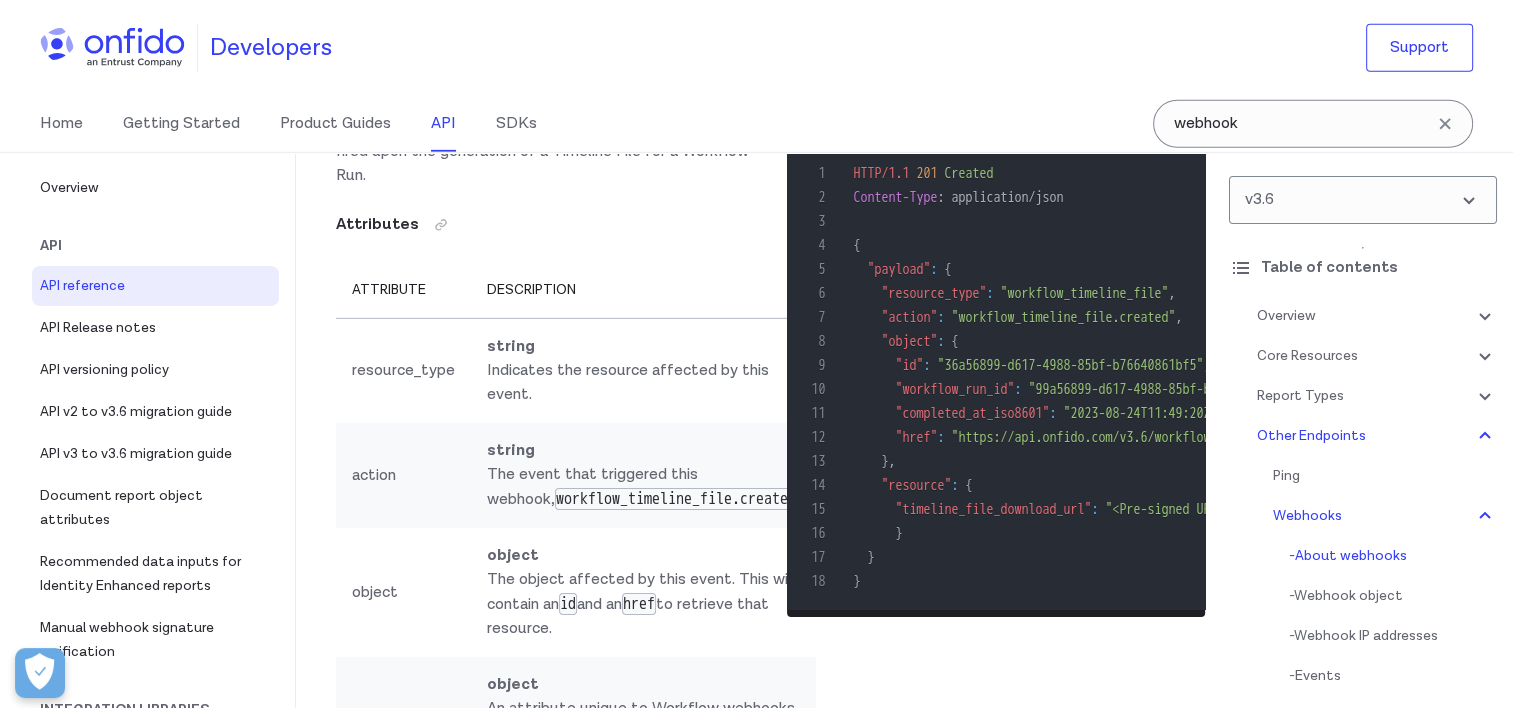 scroll, scrollTop: 180351, scrollLeft: 0, axis: vertical 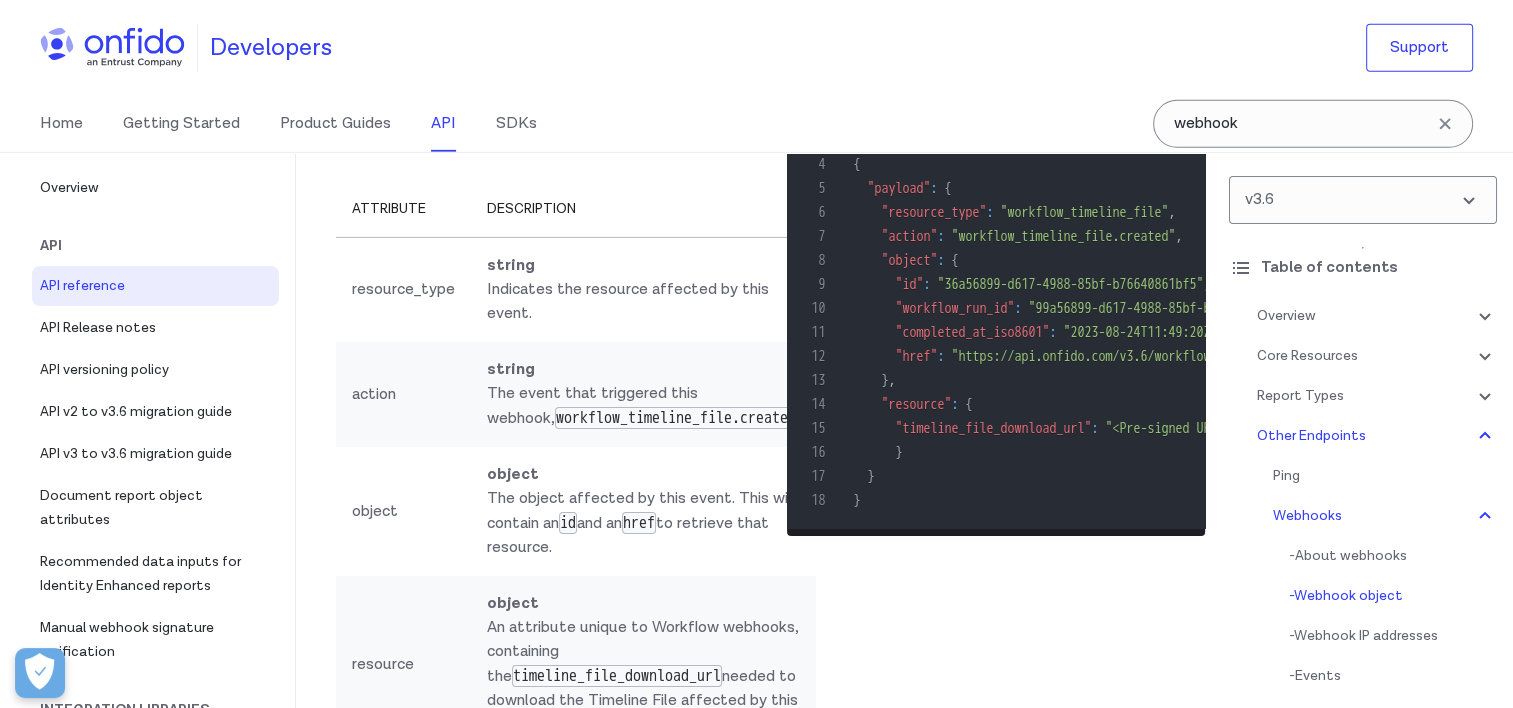 drag, startPoint x: 847, startPoint y: 375, endPoint x: 964, endPoint y: 605, distance: 258.04843 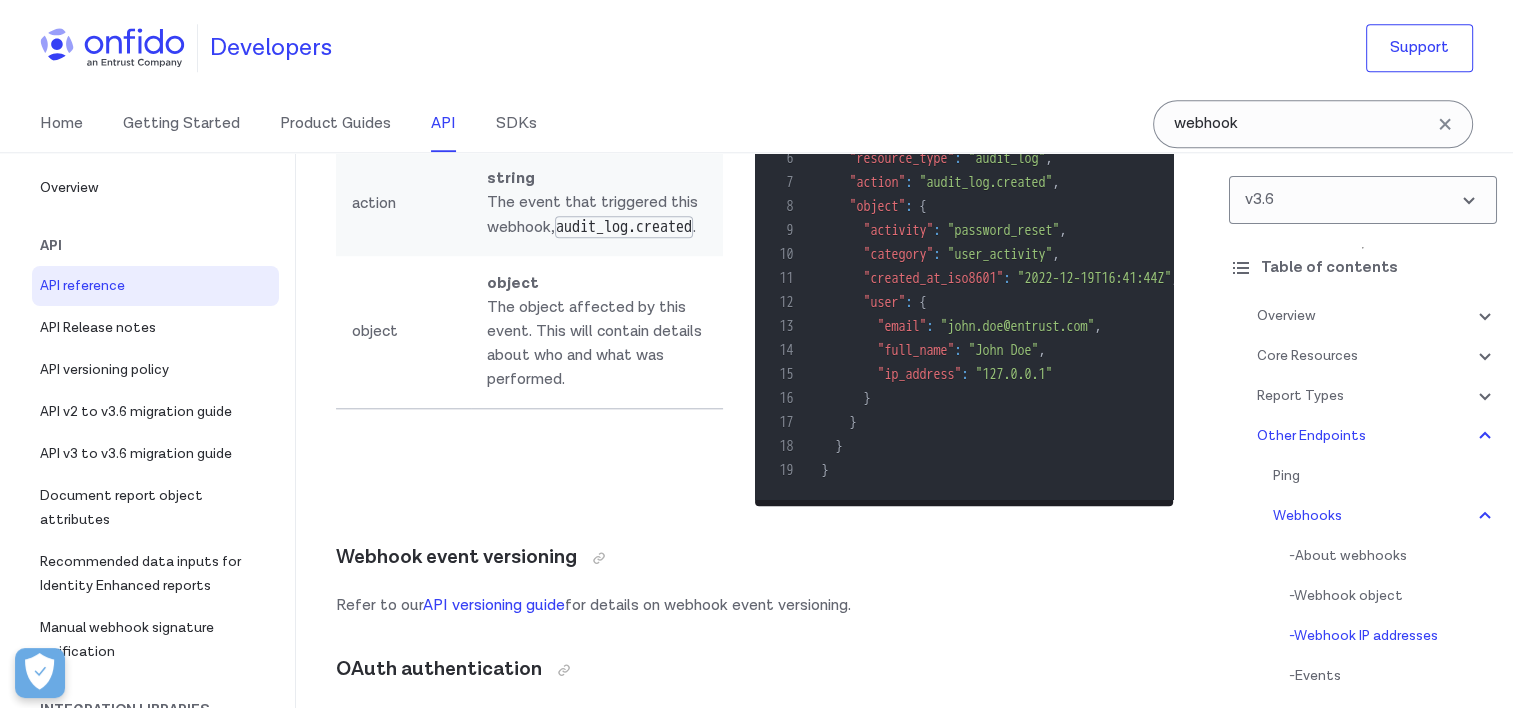 scroll, scrollTop: 183451, scrollLeft: 0, axis: vertical 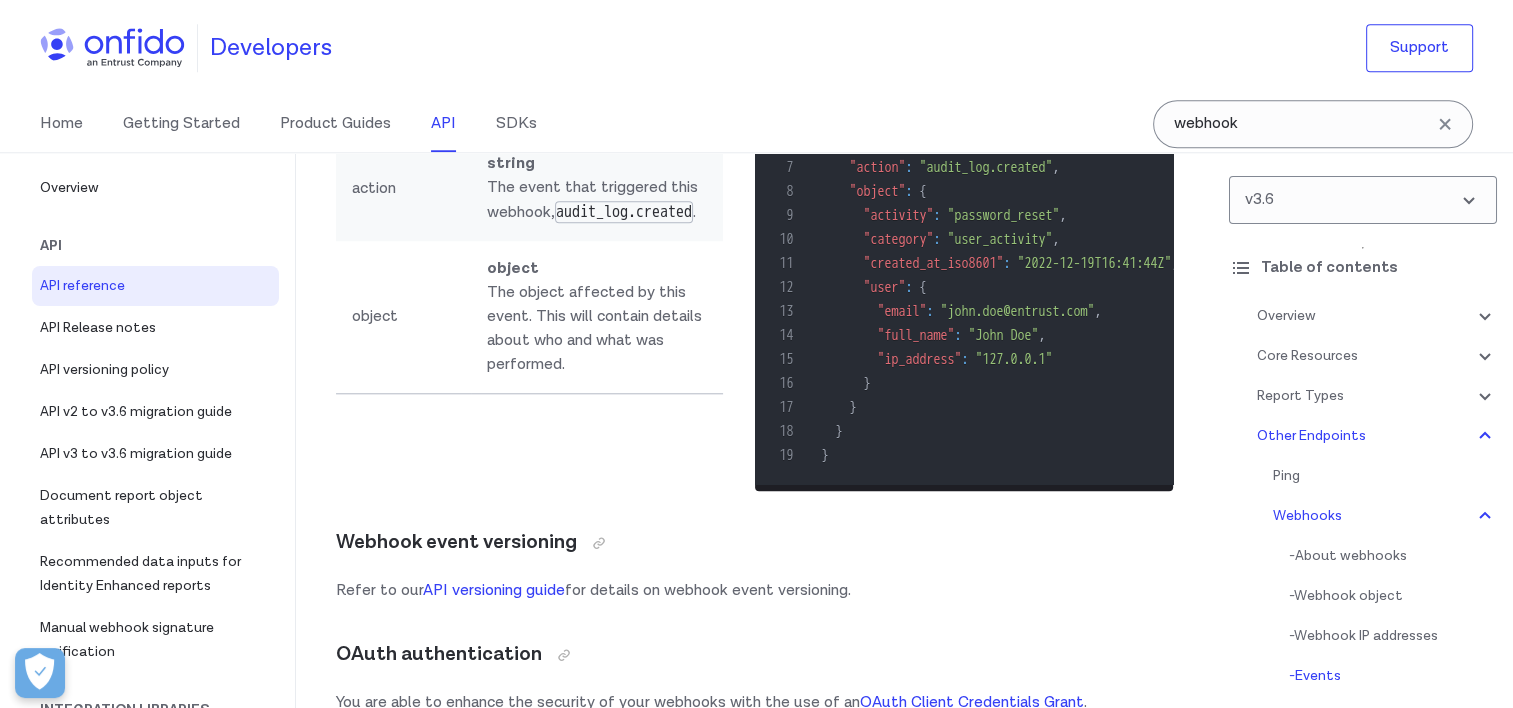 drag, startPoint x: 779, startPoint y: 224, endPoint x: 629, endPoint y: 557, distance: 365.22458 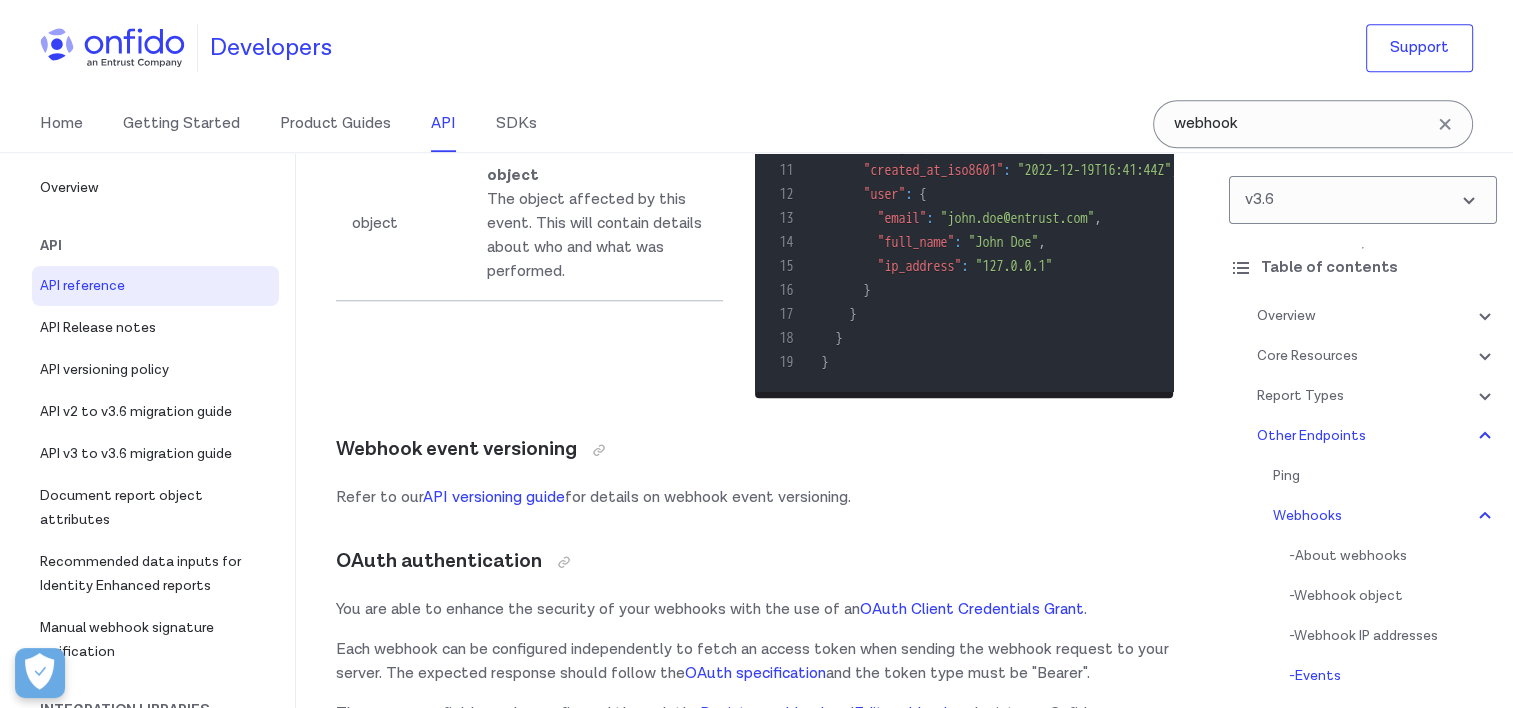 scroll, scrollTop: 183751, scrollLeft: 0, axis: vertical 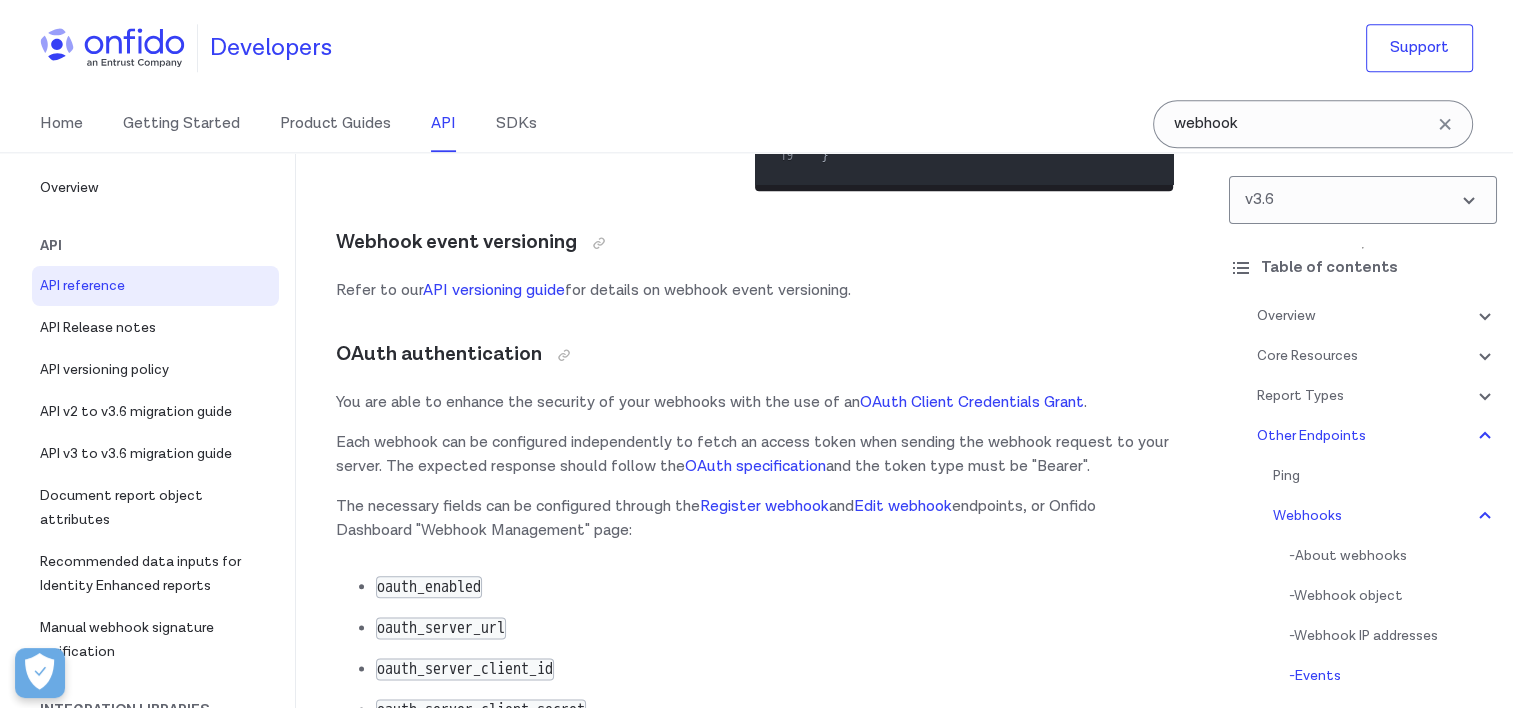 click on "Events" at bounding box center [734, -8071] 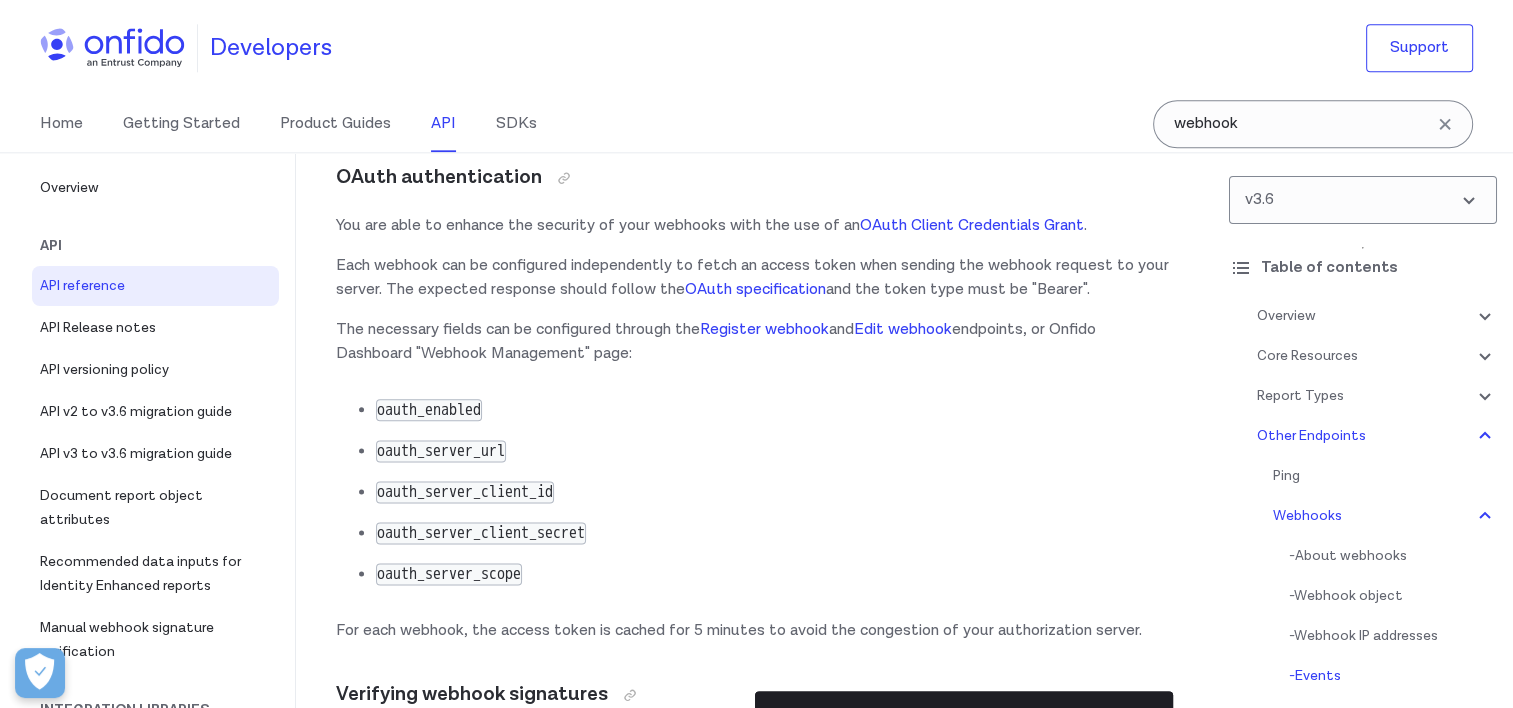 scroll, scrollTop: 183951, scrollLeft: 0, axis: vertical 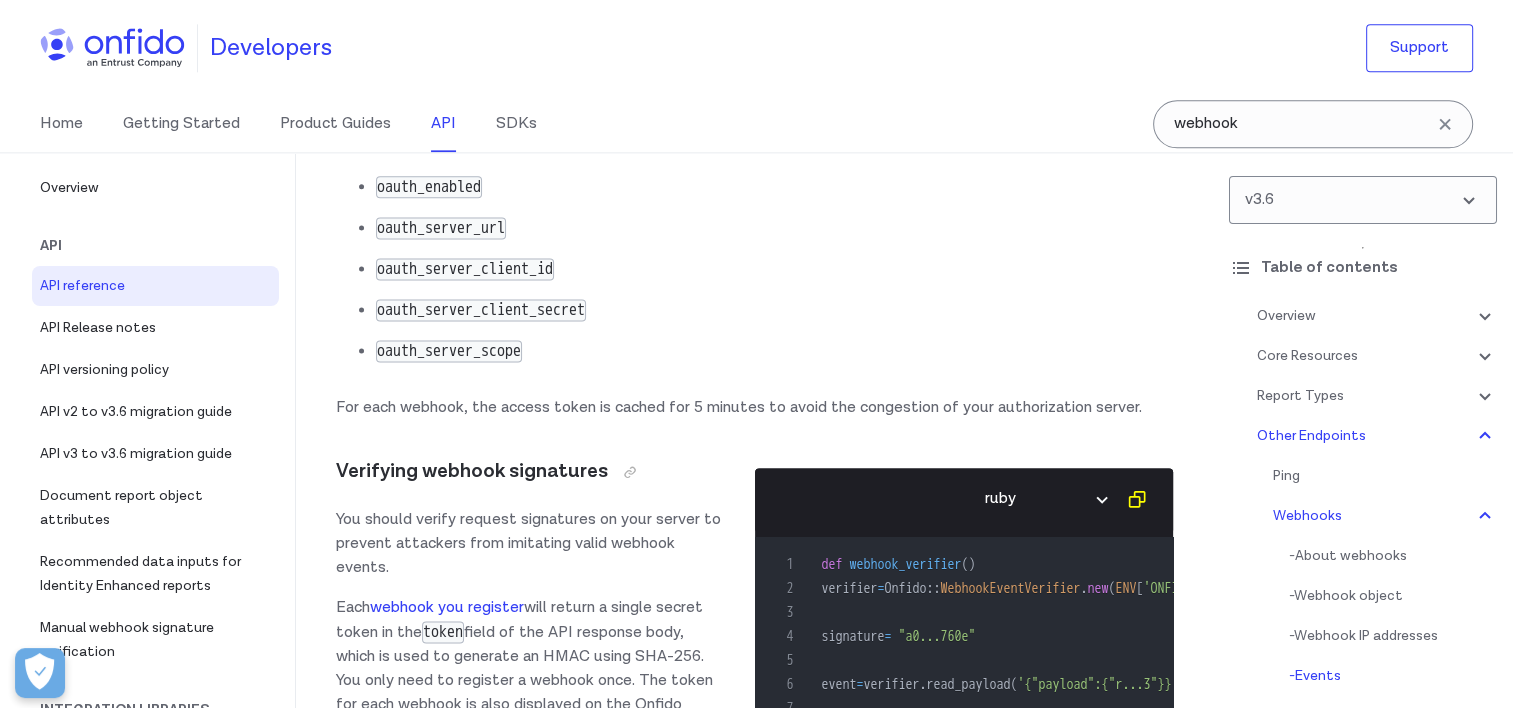 drag, startPoint x: 381, startPoint y: 369, endPoint x: 1052, endPoint y: 554, distance: 696.0359 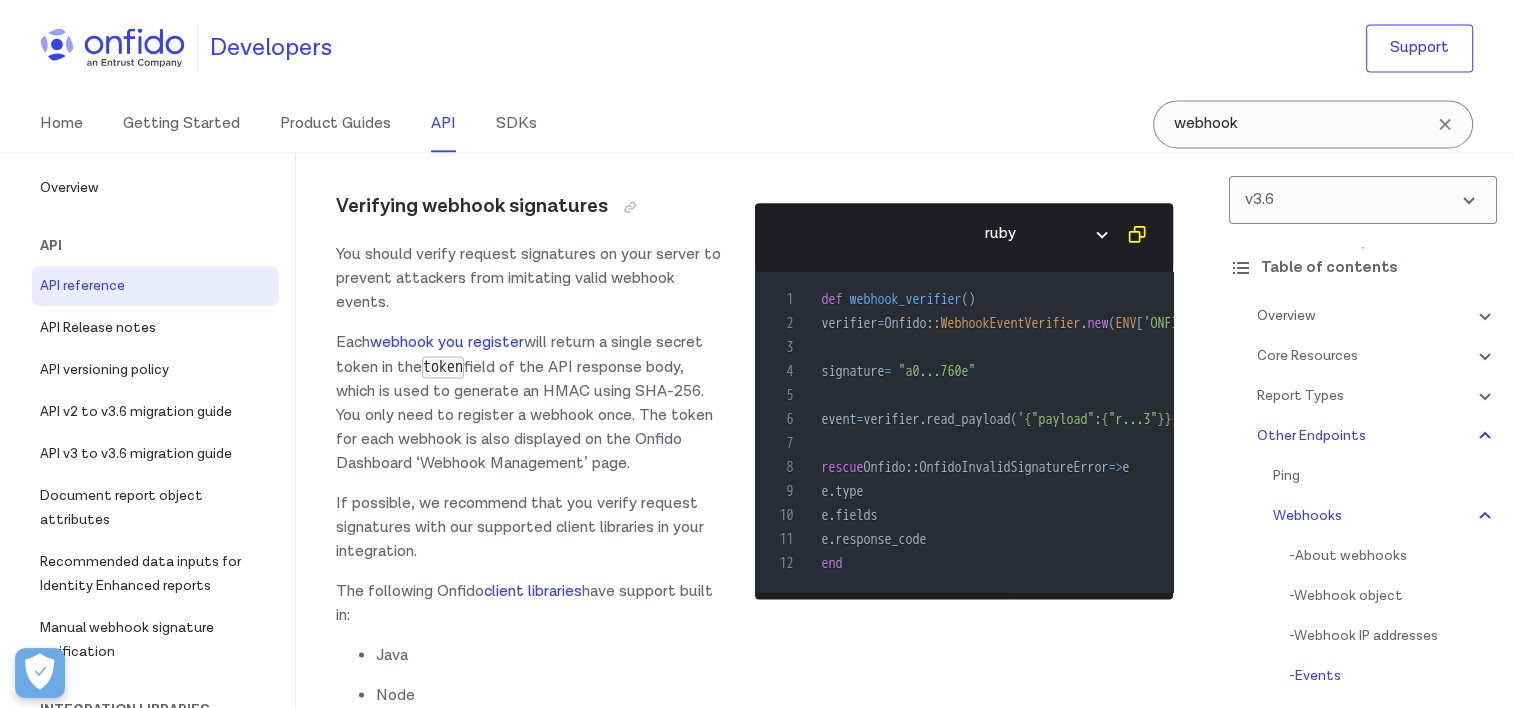 scroll, scrollTop: 184451, scrollLeft: 0, axis: vertical 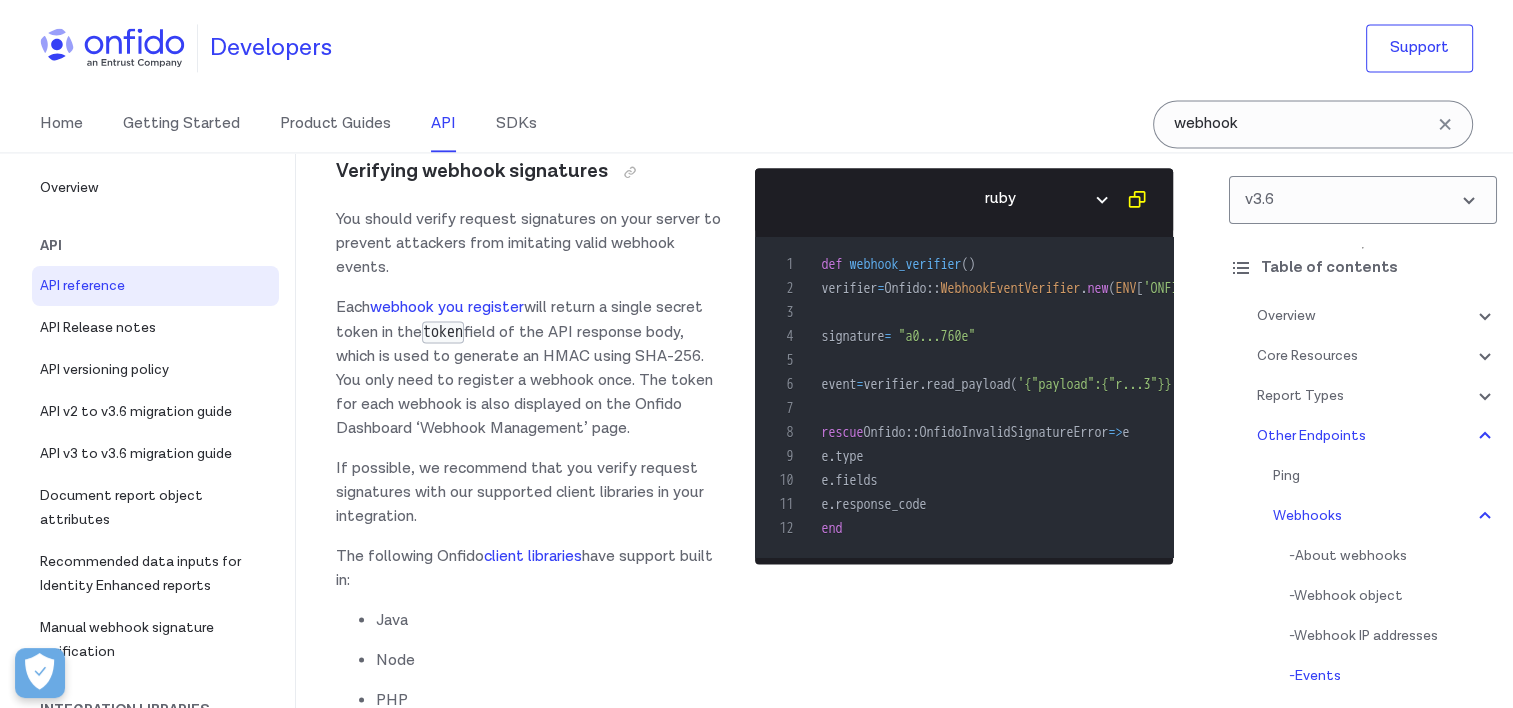click on "Overview
Get started (API v3.6)
Welcome to our new API v3.6 documentation. If you're migrating and are
currently using  api.onfido.com , please make sure you use  api.eu.onfido.com  with API v3.6. You'll find migration guides in the  API section .
The Onfido API is based on REST principles. It uses standard HTTP response
codes and verbs, and token-based authentication.
If you're just getting started with our API, read our  quick-start
guides .
Request, response format
You should use a  Content-Type: application/json  header with all PUT and POST
requests except when uploading documents or live photos. For these requests,
use a  Content-Type: multipart/form-data  header.
Responses return JSON with a consistent structure, except downloads.
You must make all your requests to the API over HTTPS and TLS 1.2+, with
Server Name Indication enabled. Any requests made over HTTP will fail.
Text fields support UTF-8, but  do not allow certain special
characters .
Token authentication Onfido
Dashboard" at bounding box center [754, -72384] 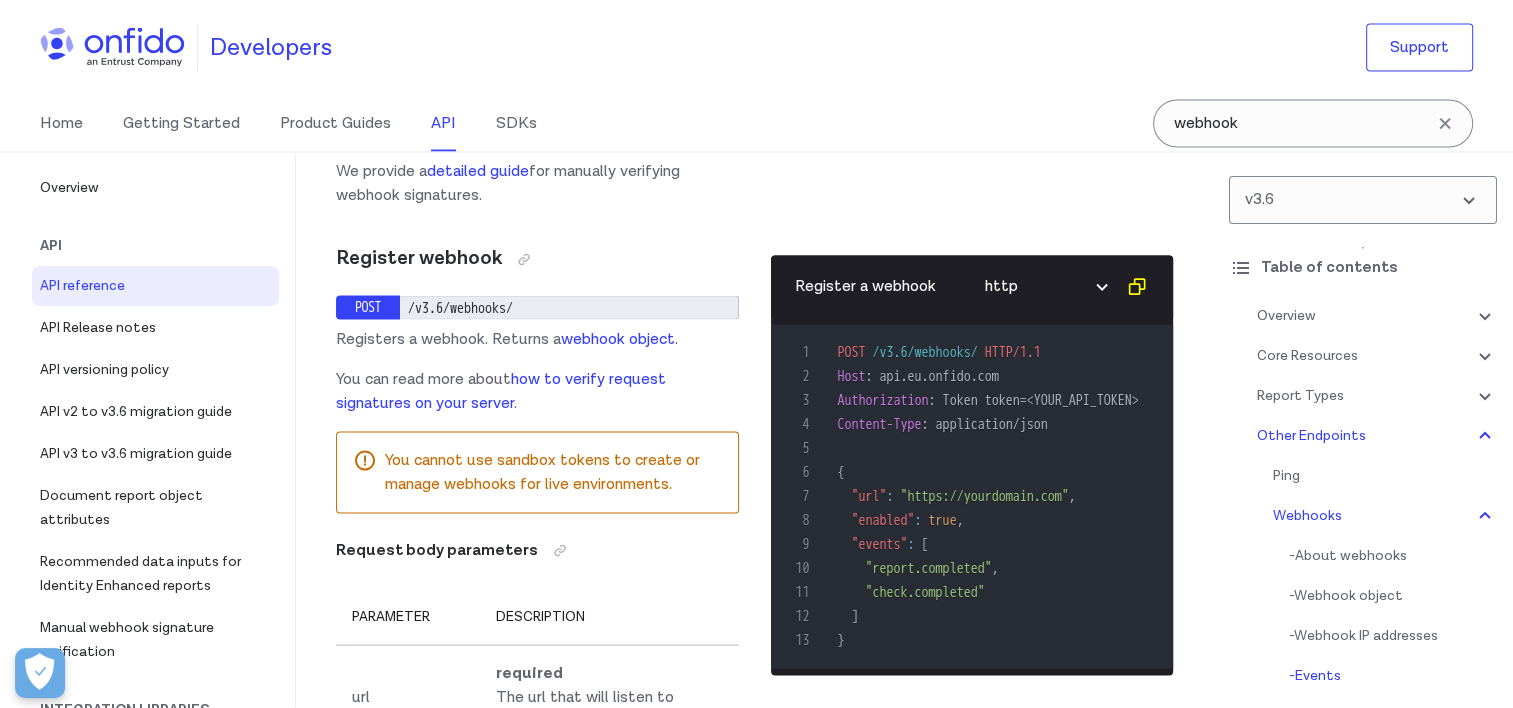 scroll, scrollTop: 185451, scrollLeft: 0, axis: vertical 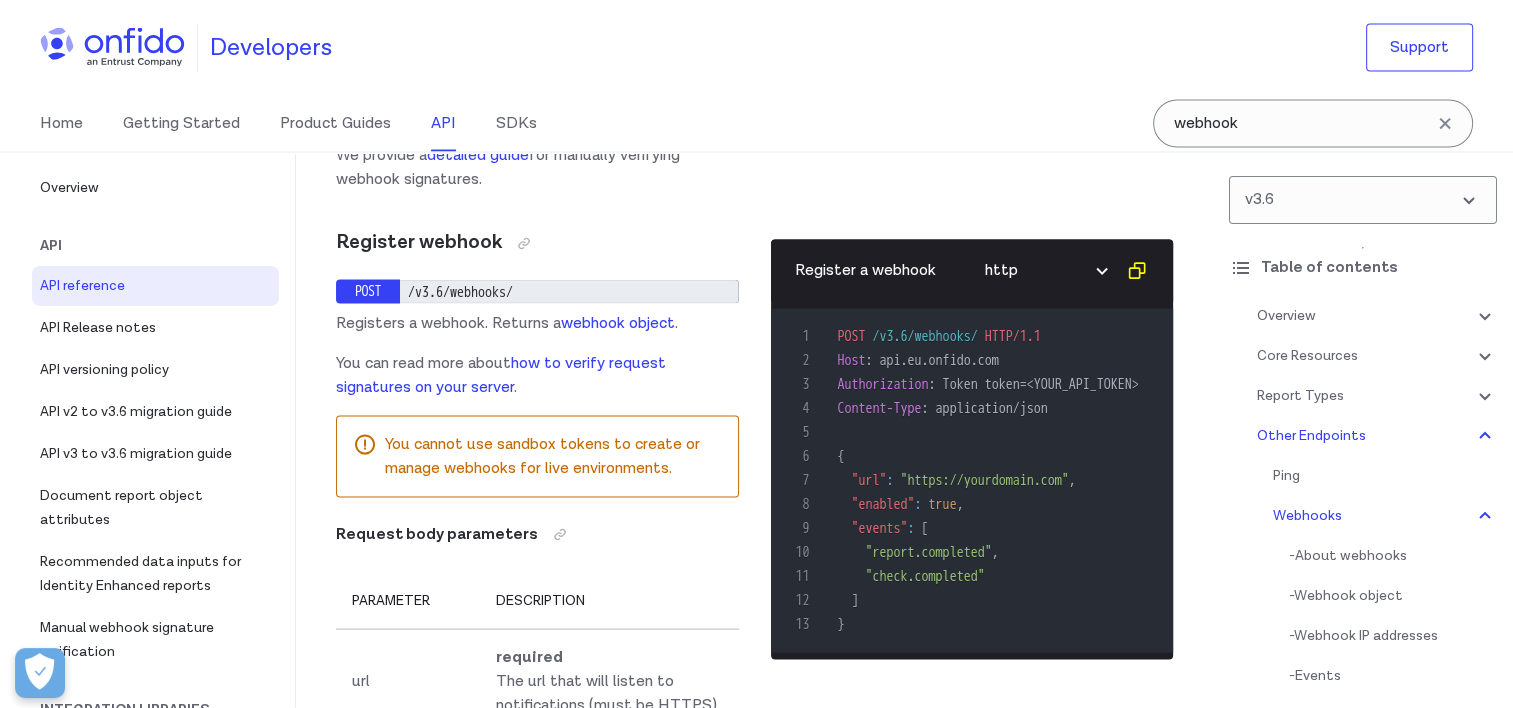 drag, startPoint x: 892, startPoint y: 451, endPoint x: 884, endPoint y: 584, distance: 133.24039 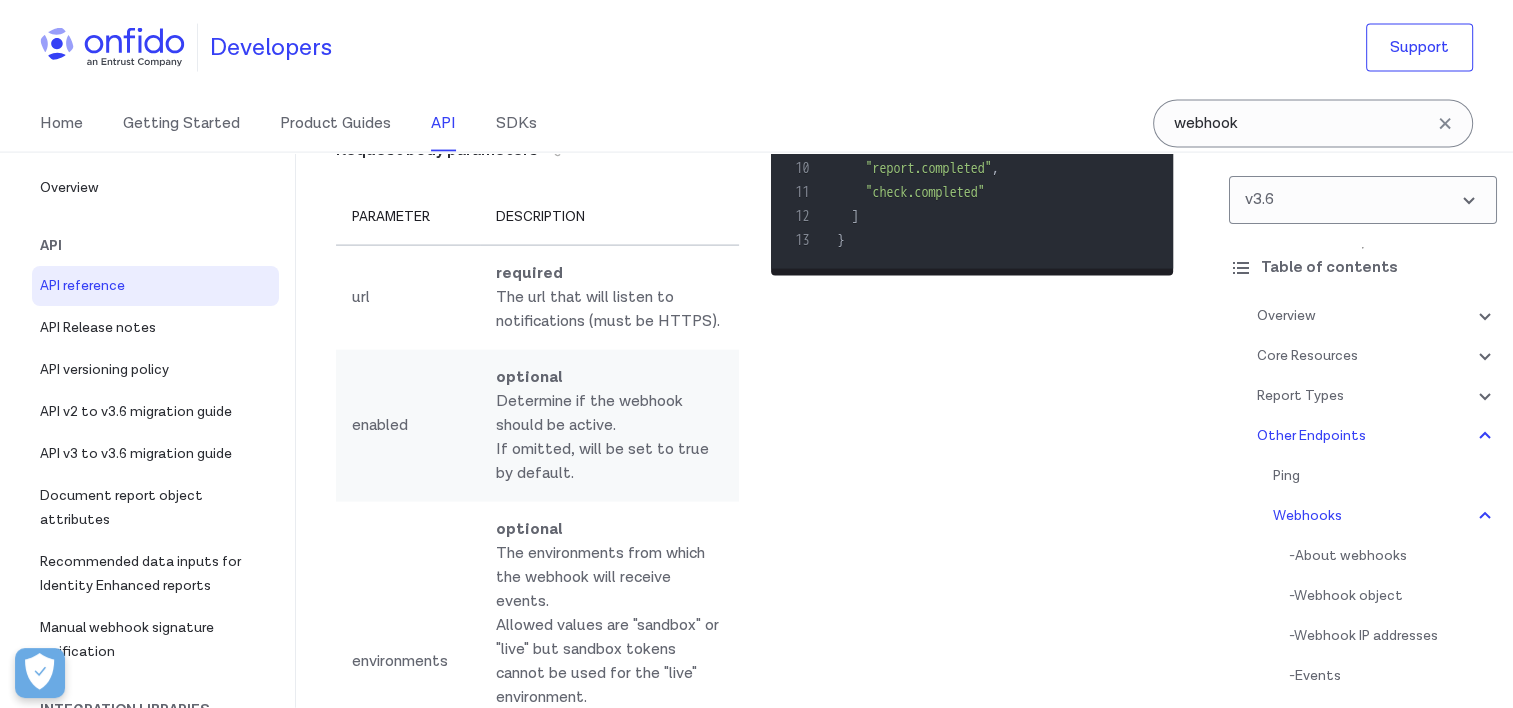scroll, scrollTop: 185951, scrollLeft: 0, axis: vertical 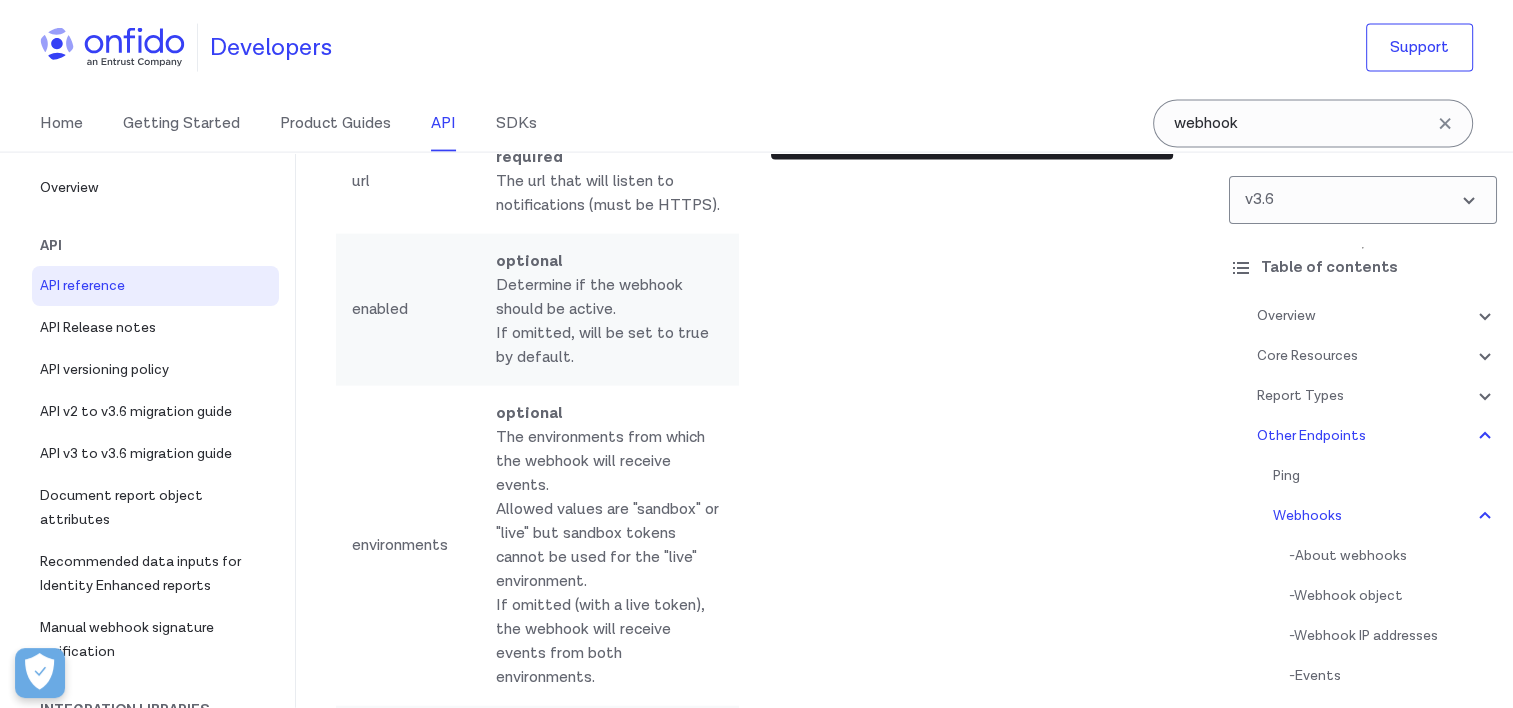 click on "Attributes" at bounding box center (529, -8130) 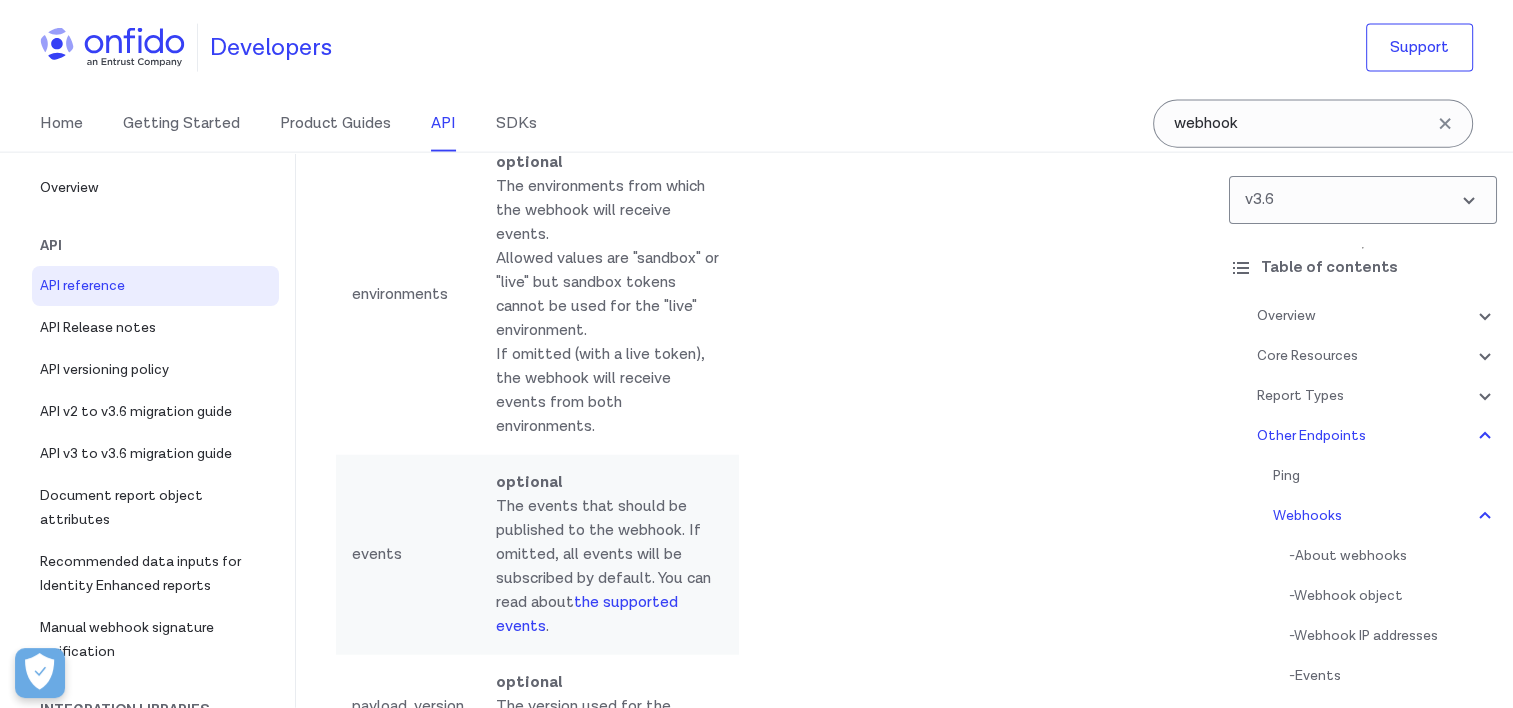 scroll, scrollTop: 186251, scrollLeft: 0, axis: vertical 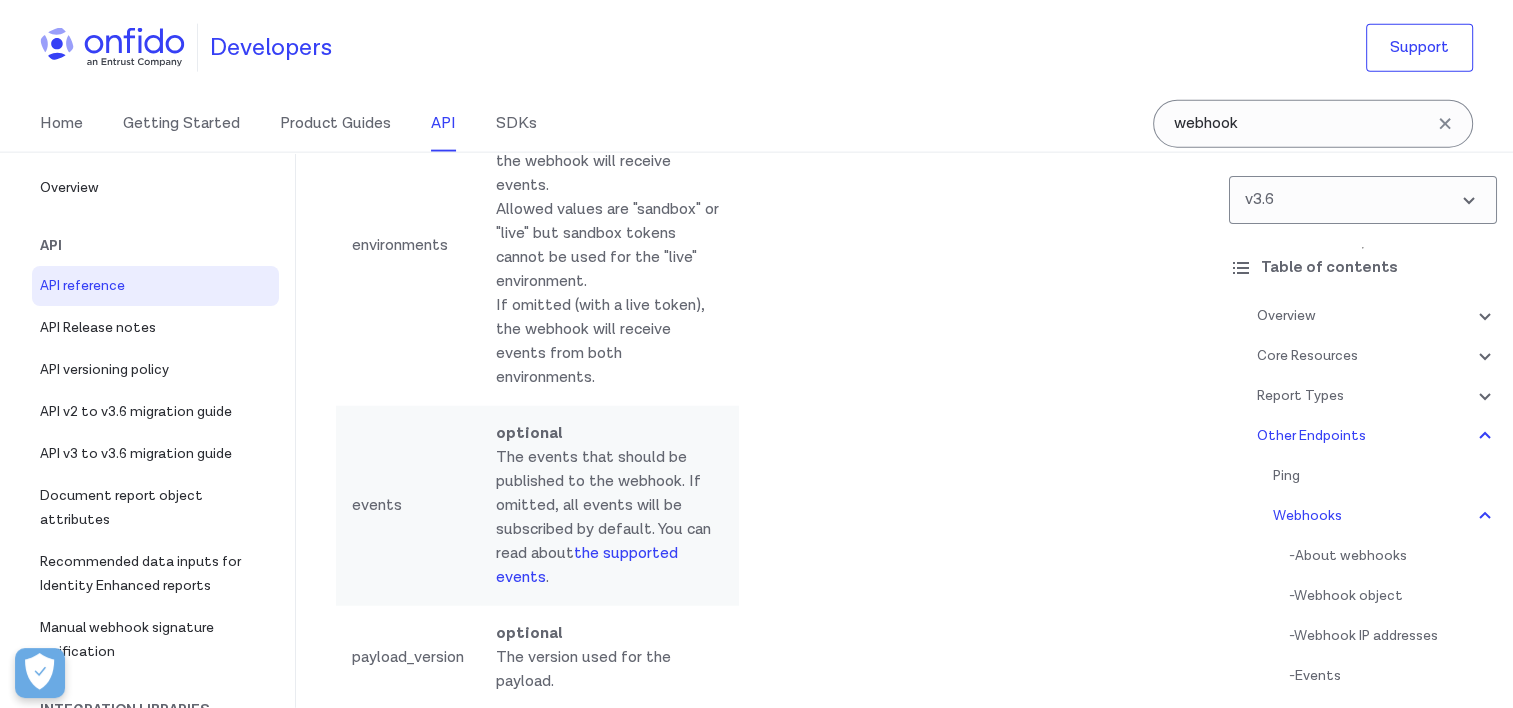 drag, startPoint x: 876, startPoint y: 254, endPoint x: 930, endPoint y: 519, distance: 270.44592 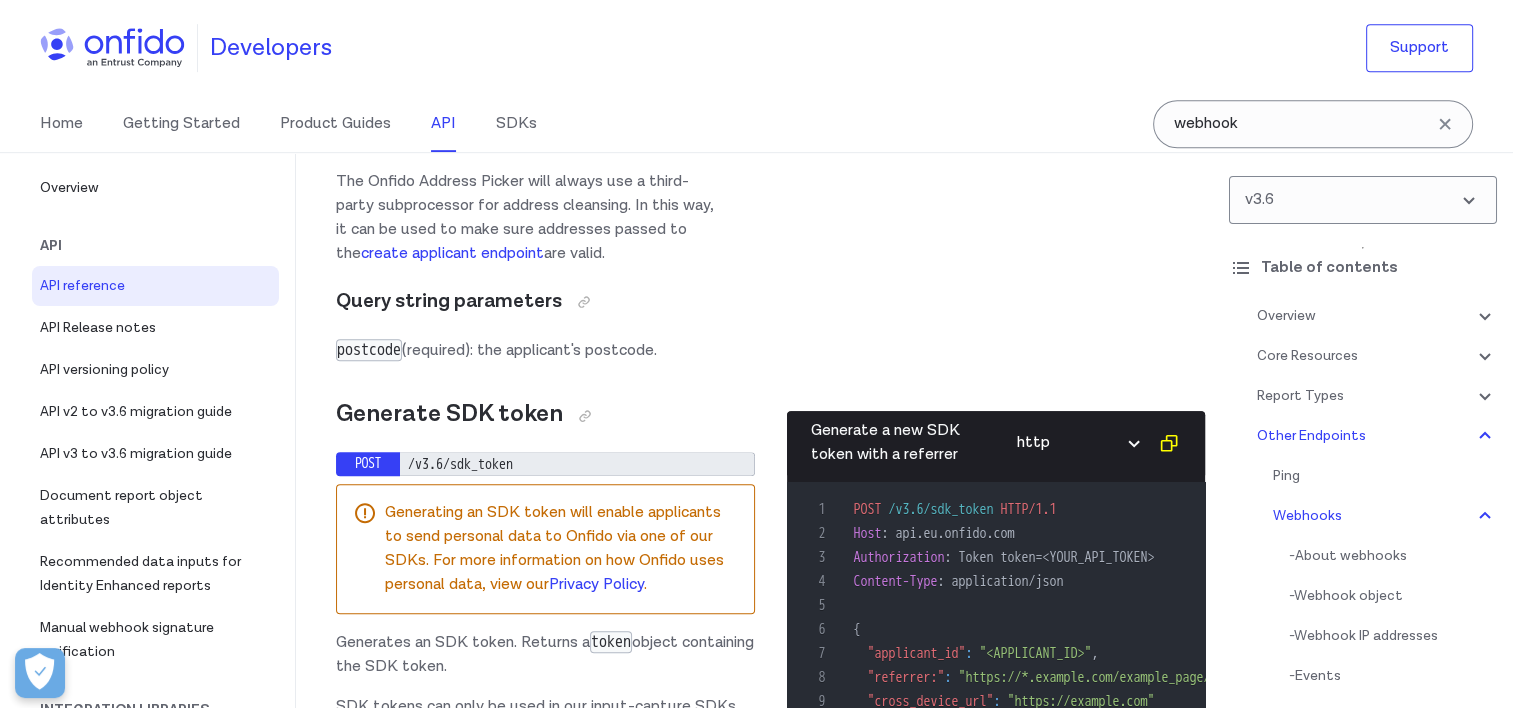 scroll, scrollTop: 190051, scrollLeft: 0, axis: vertical 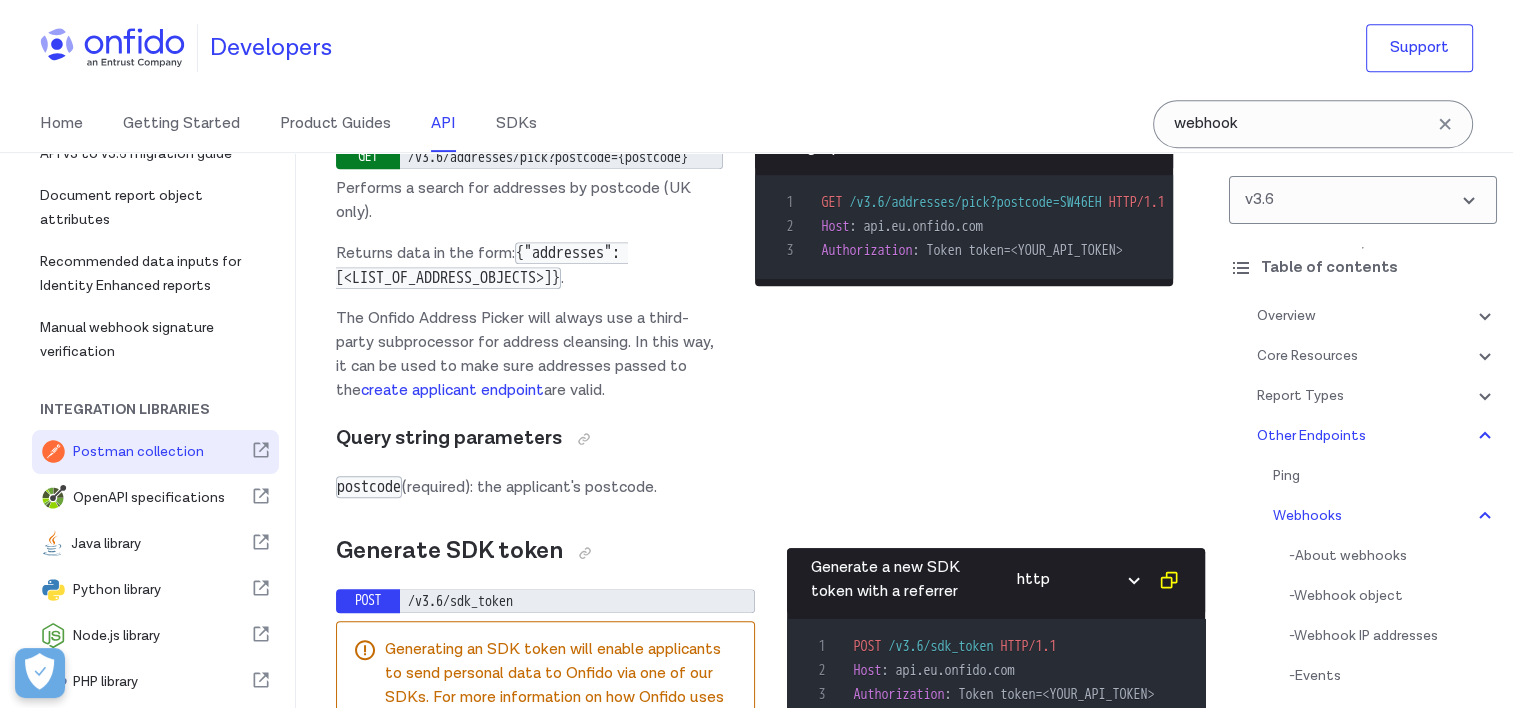 click on "Postman collection" at bounding box center (162, 452) 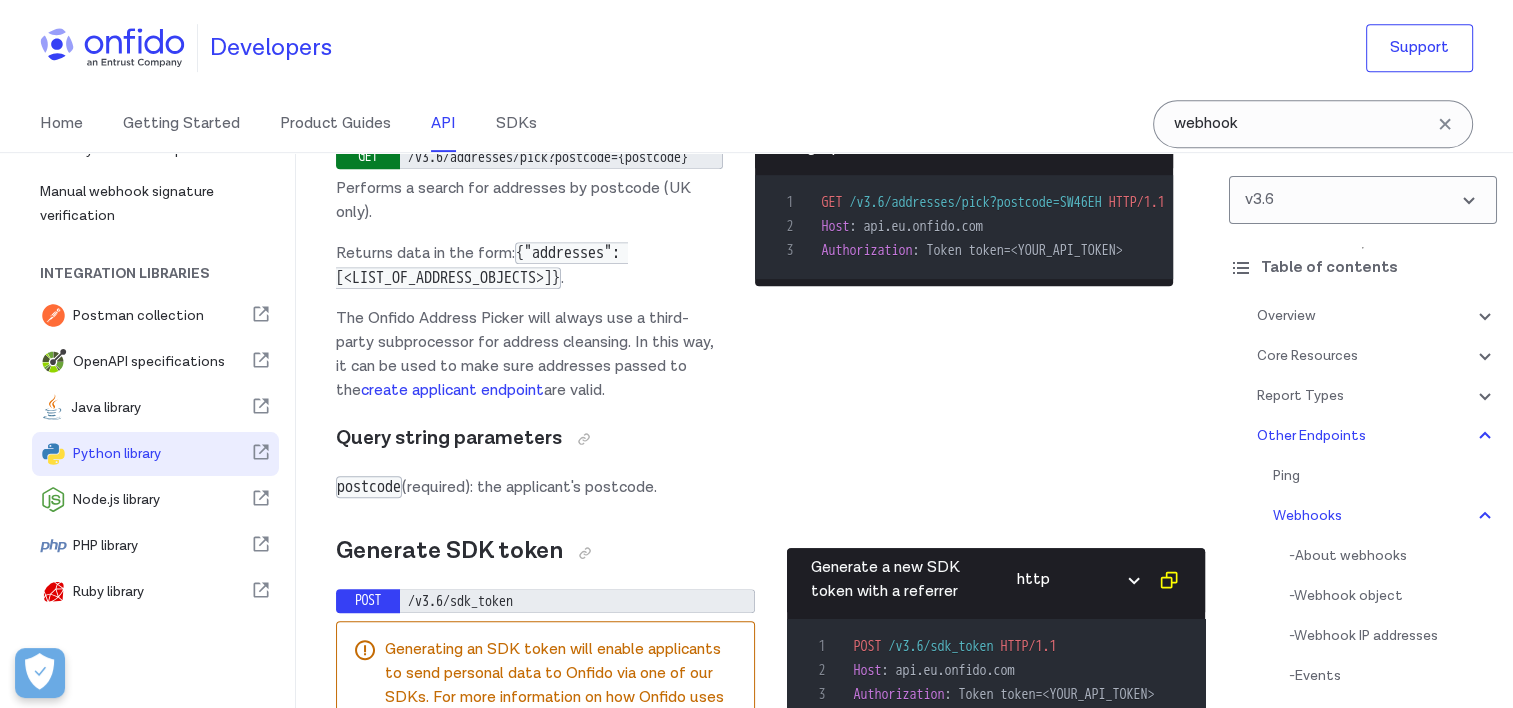 scroll, scrollTop: 440, scrollLeft: 0, axis: vertical 